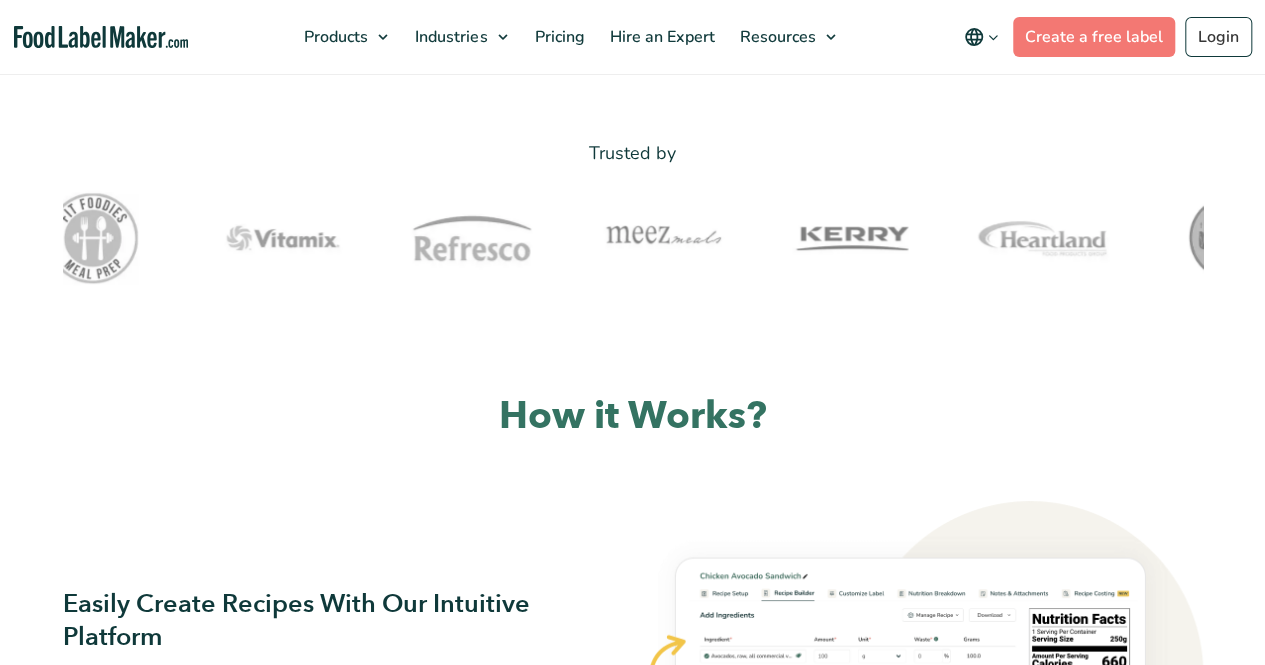 scroll, scrollTop: 0, scrollLeft: 0, axis: both 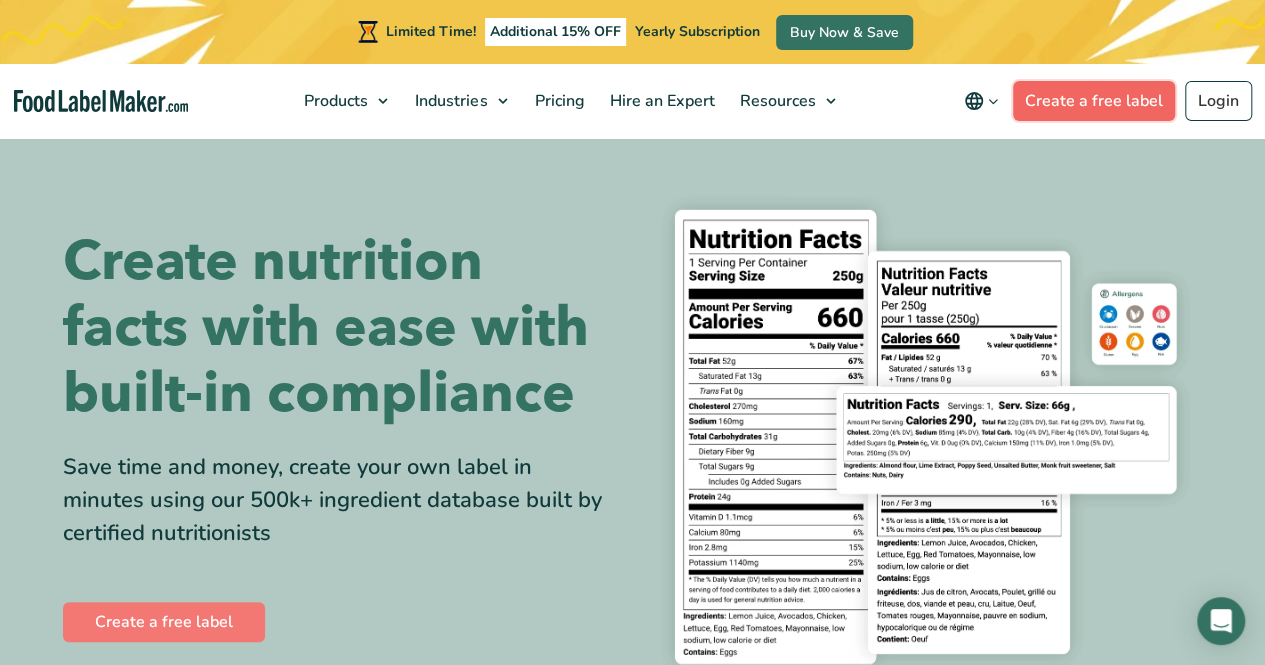 click on "Create a free label" at bounding box center [1094, 101] 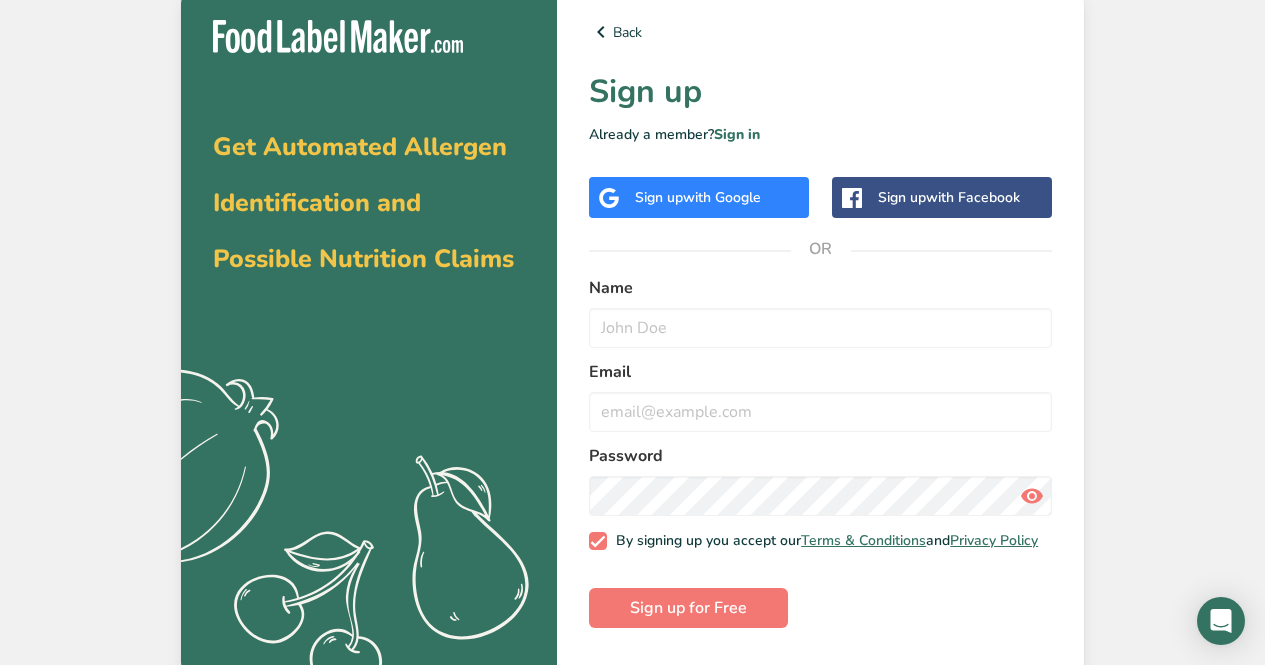 scroll, scrollTop: 0, scrollLeft: 0, axis: both 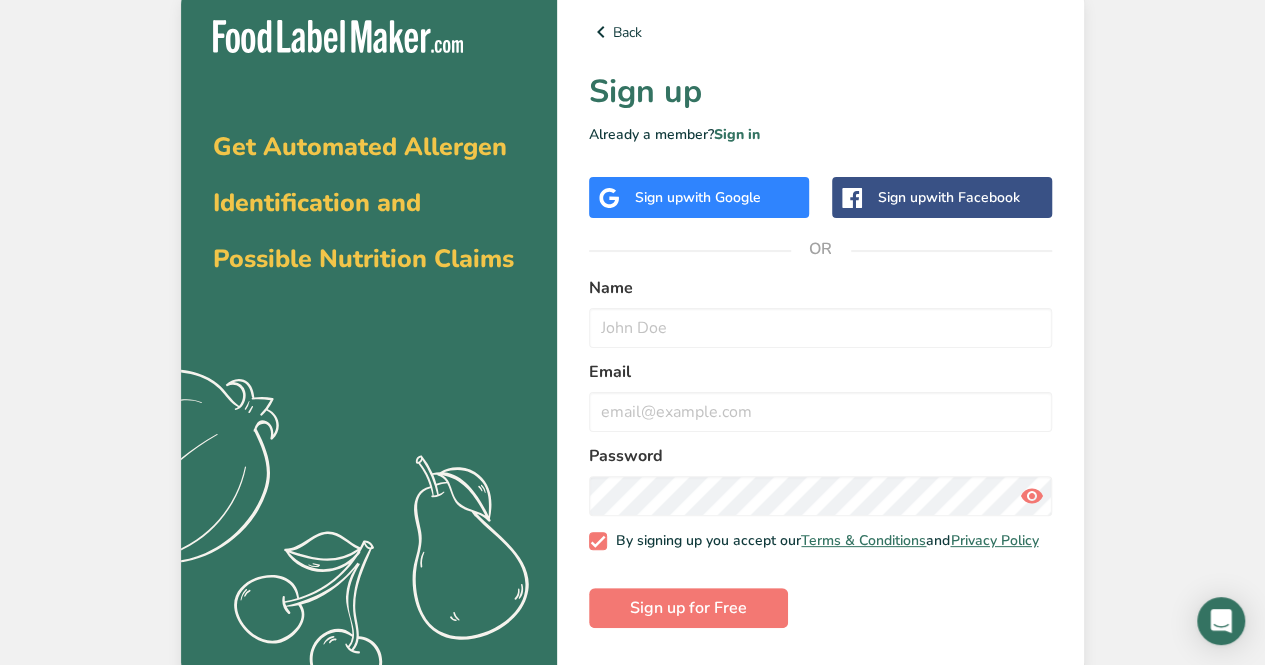 click on "with Google" at bounding box center (722, 197) 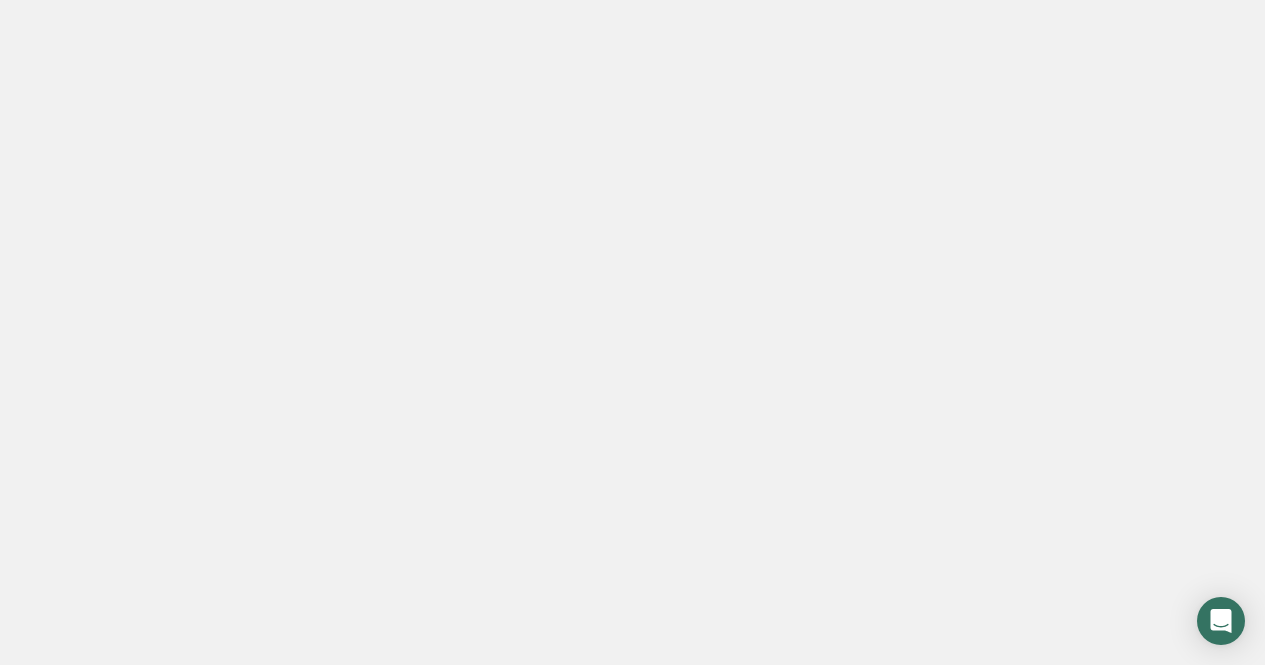 scroll, scrollTop: 0, scrollLeft: 0, axis: both 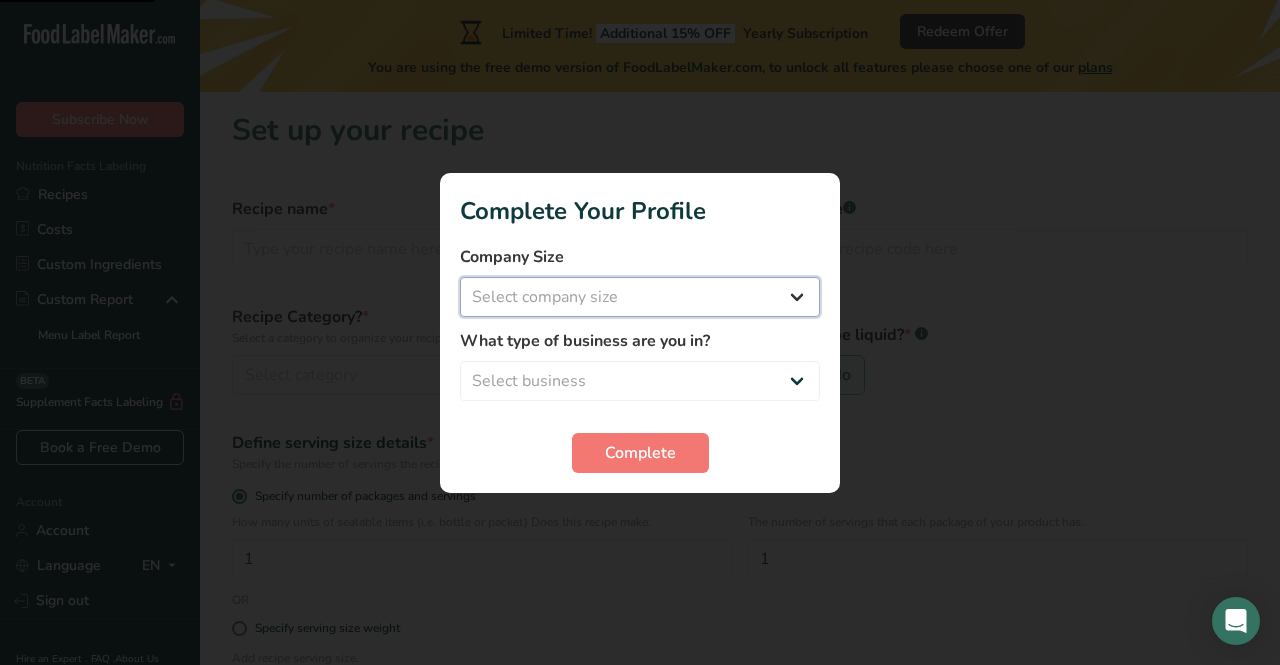 click on "Select company size
Fewer than 10 Employees
10 to 50 Employees
51 to 500 Employees
Over 500 Employees" at bounding box center [640, 297] 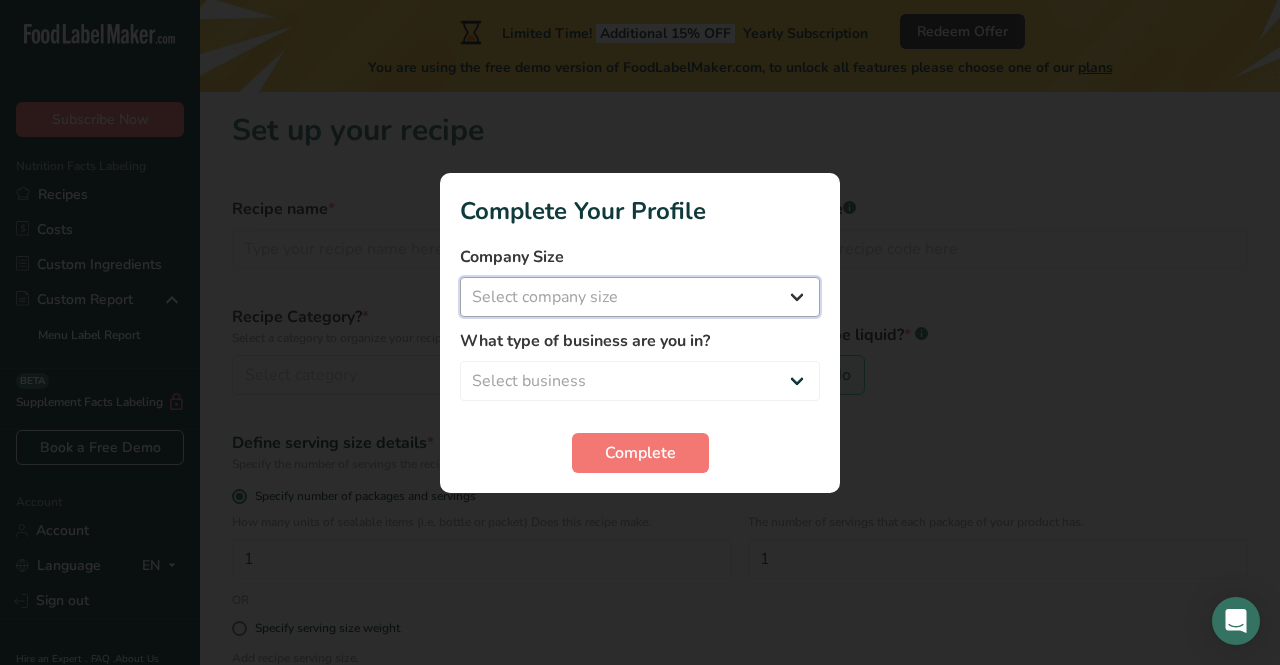 select on "1" 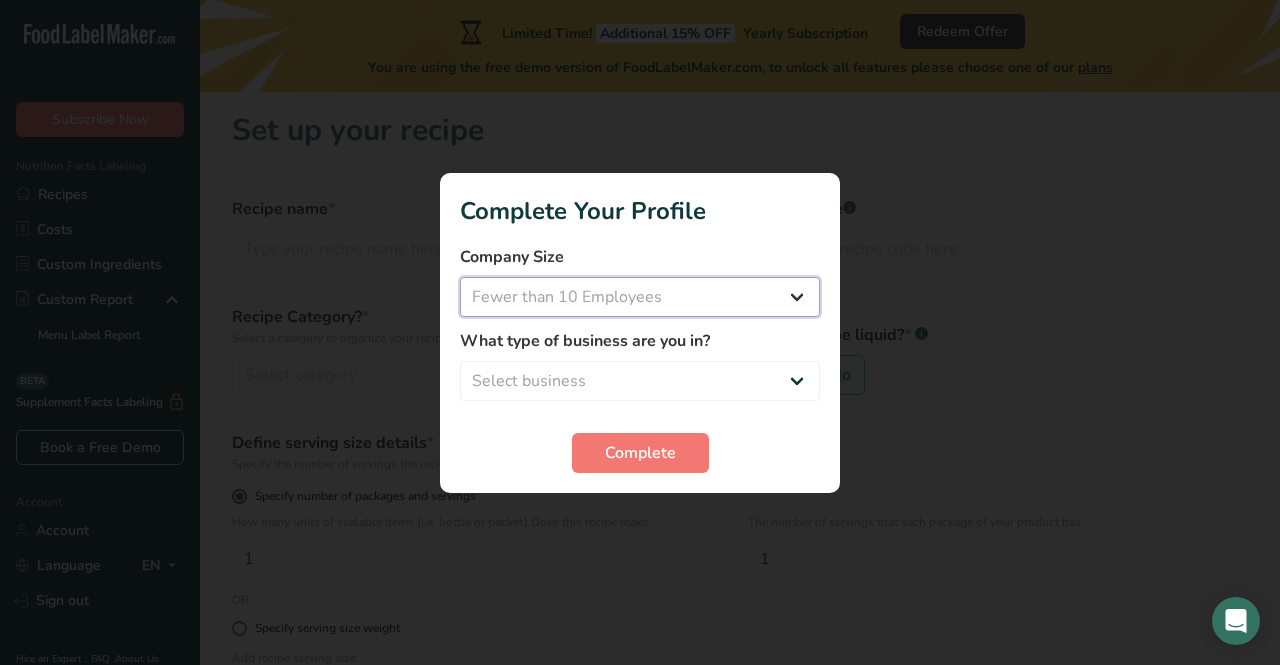 click on "Select company size
Fewer than 10 Employees
10 to 50 Employees
51 to 500 Employees
Over 500 Employees" at bounding box center (640, 297) 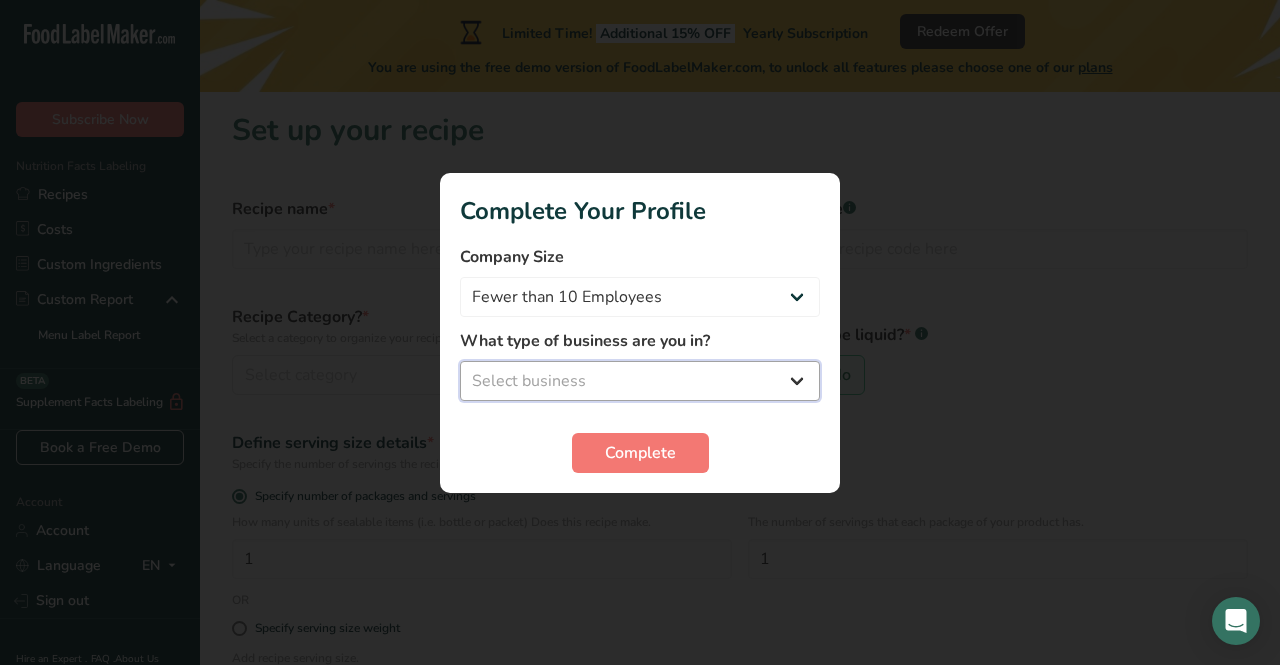 click on "Select business
Packaged Food Manufacturer
Restaurant & Cafe
Bakery
Meal Plans & Catering Company
Nutritionist
Food Blogger
Personal Trainer
Other" at bounding box center [640, 381] 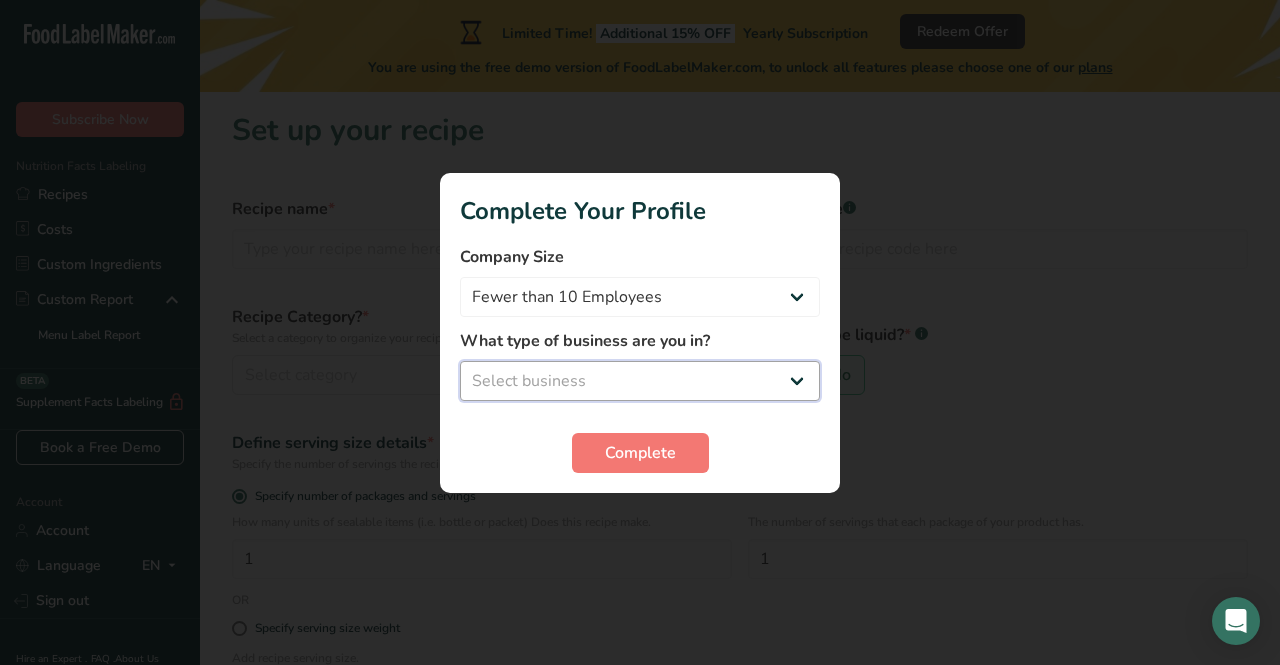 select on "8" 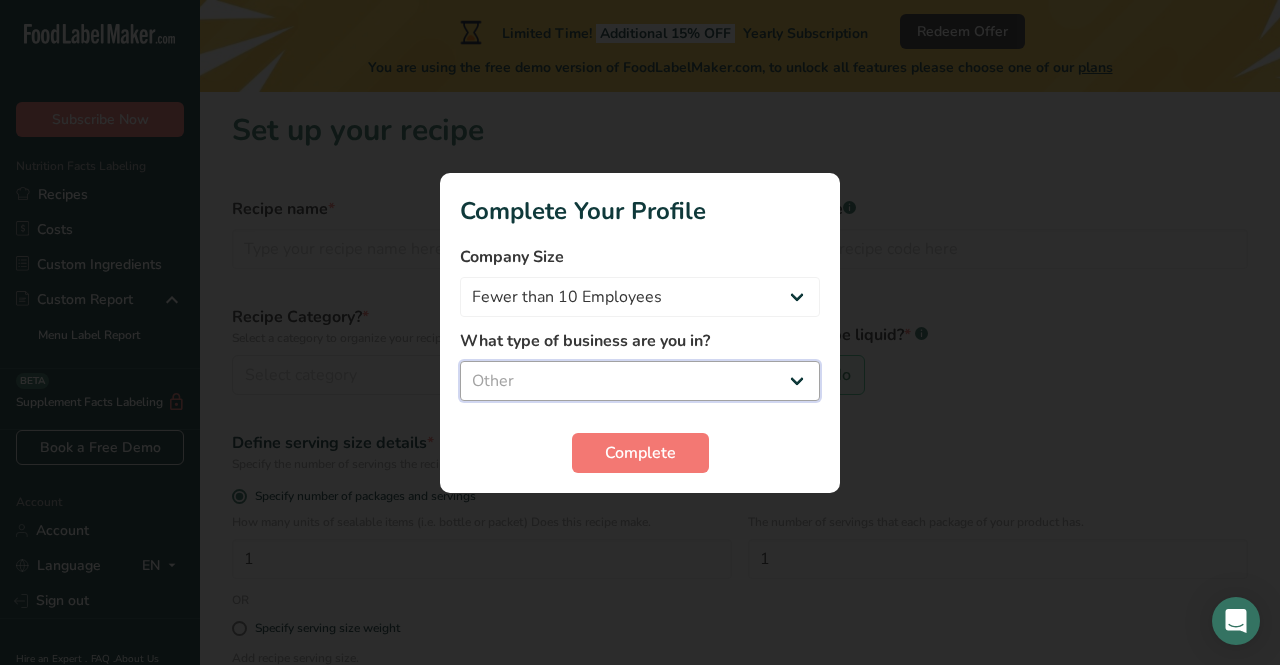 click on "Select business
Packaged Food Manufacturer
Restaurant & Cafe
Bakery
Meal Plans & Catering Company
Nutritionist
Food Blogger
Personal Trainer
Other" at bounding box center [640, 381] 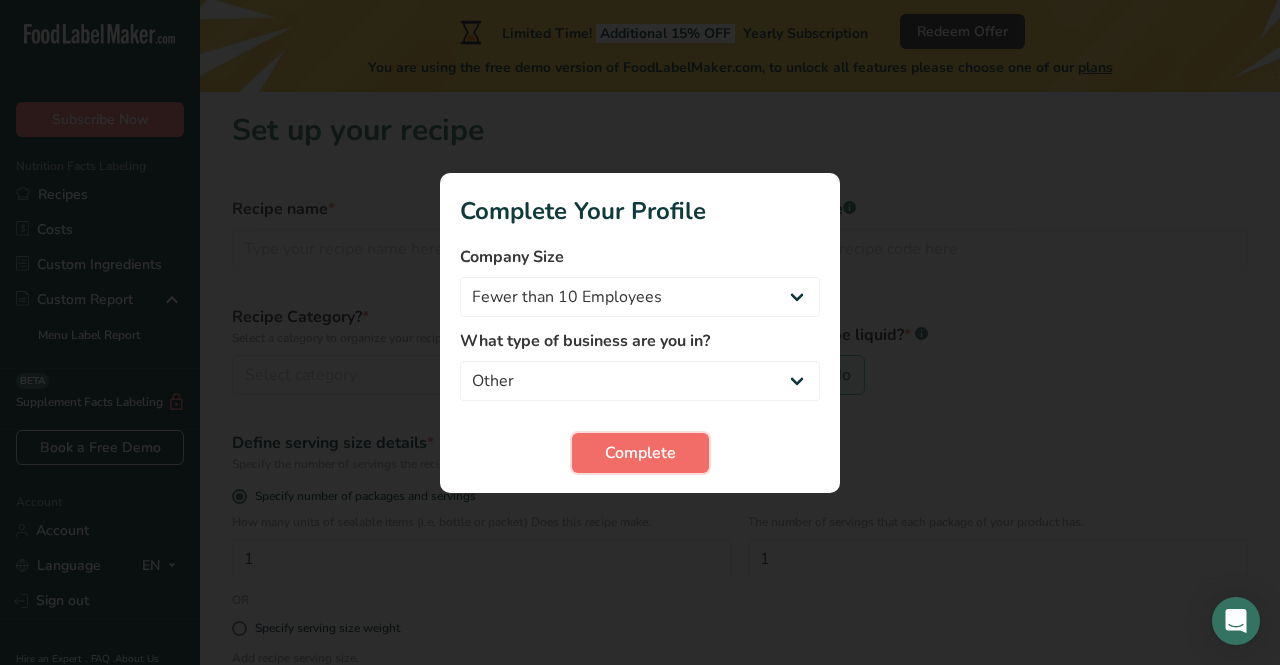 click on "Complete" at bounding box center [640, 453] 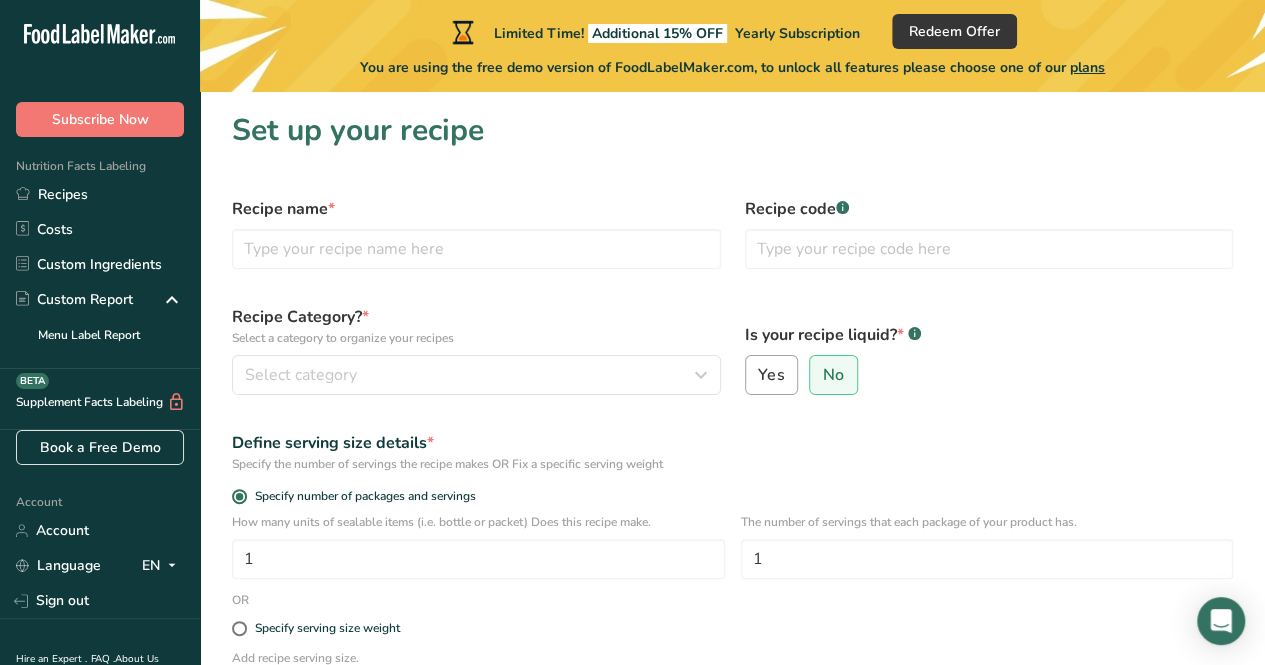 click on "Yes" at bounding box center [771, 375] 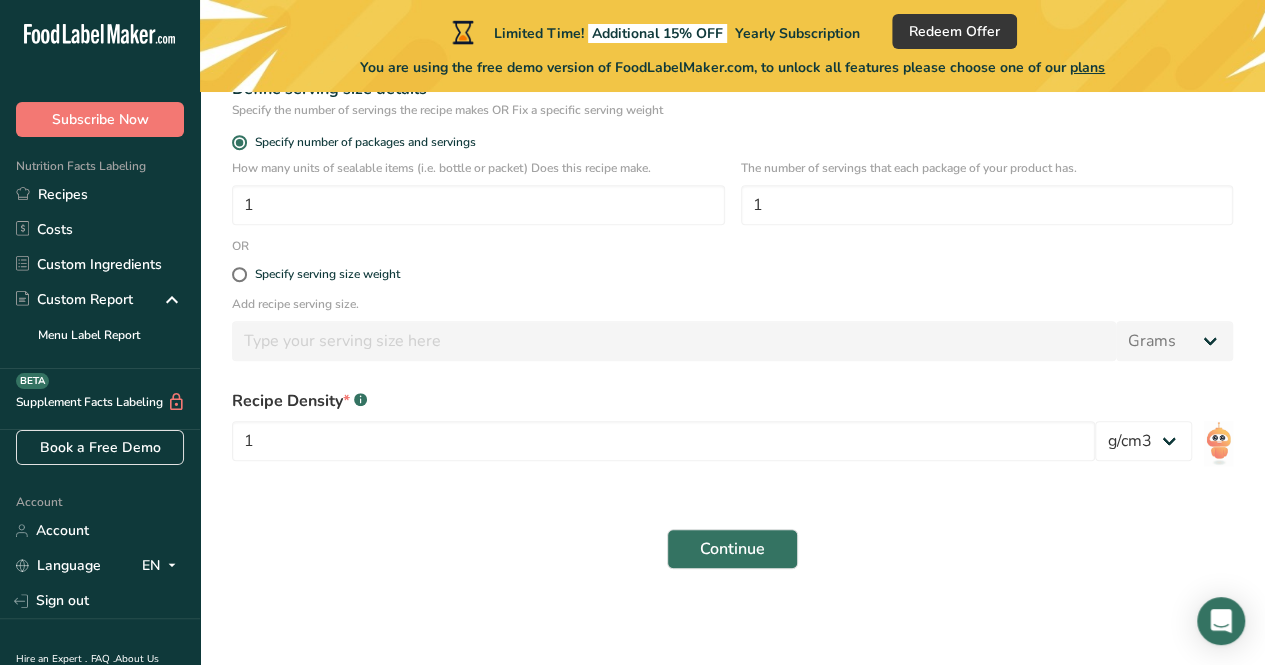 scroll, scrollTop: 0, scrollLeft: 0, axis: both 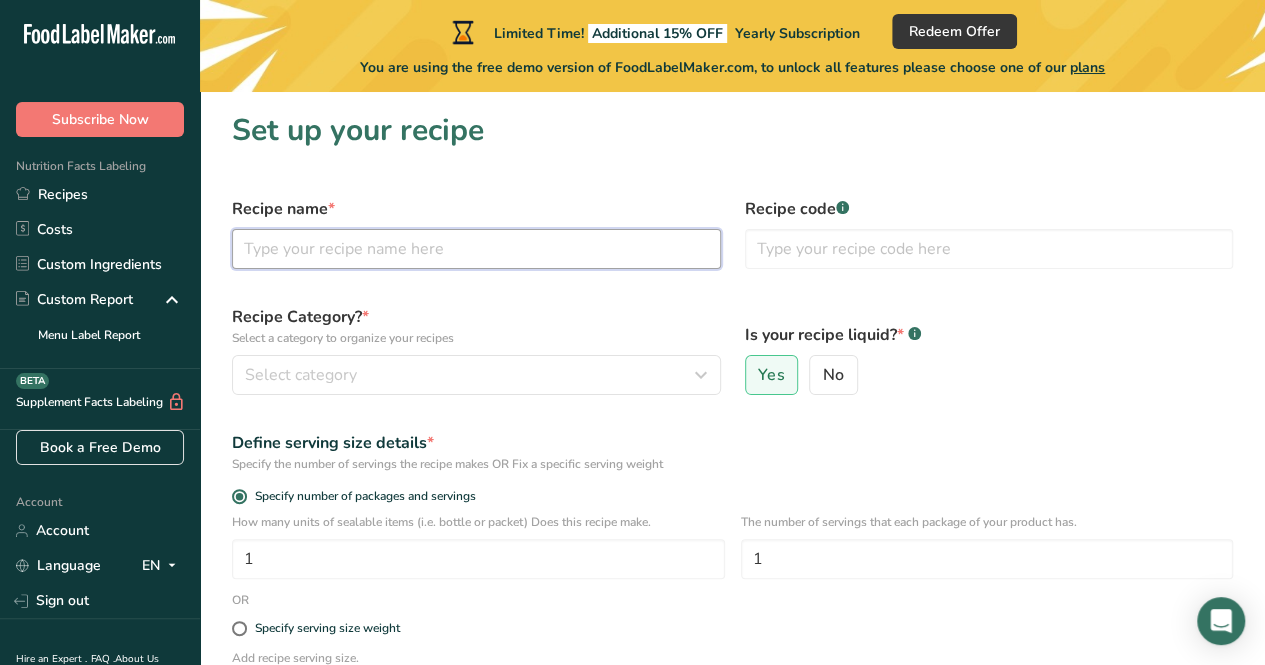click at bounding box center [476, 249] 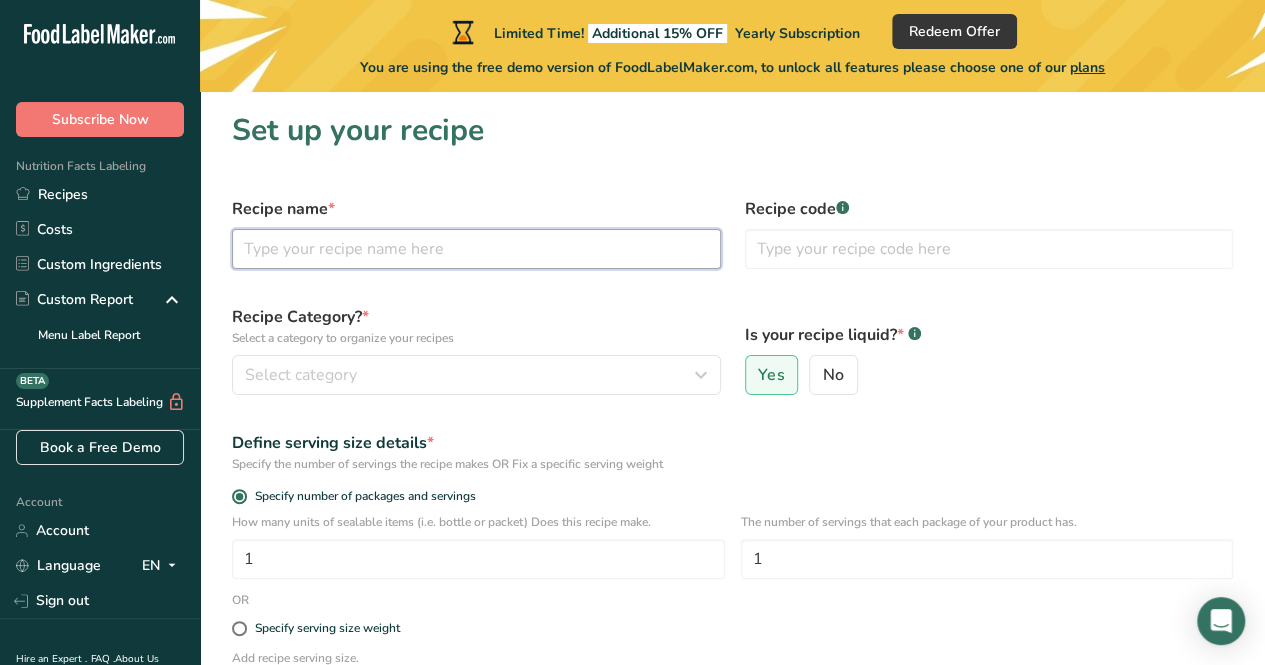type on "w" 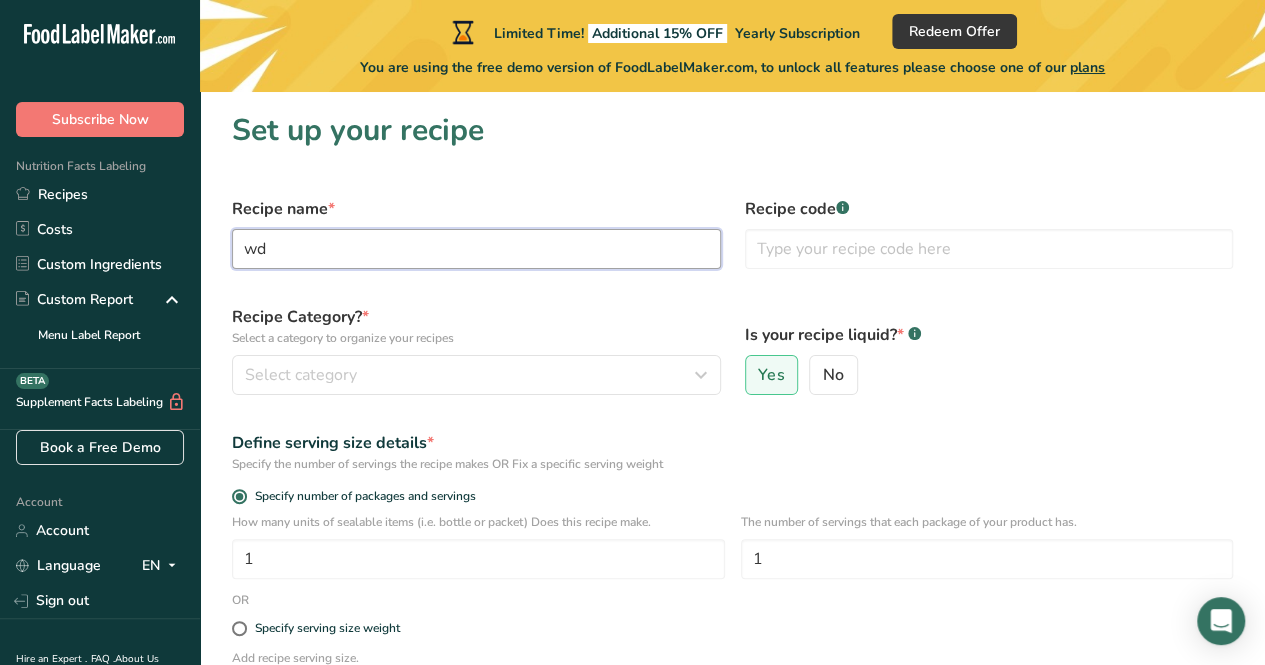 type on "w" 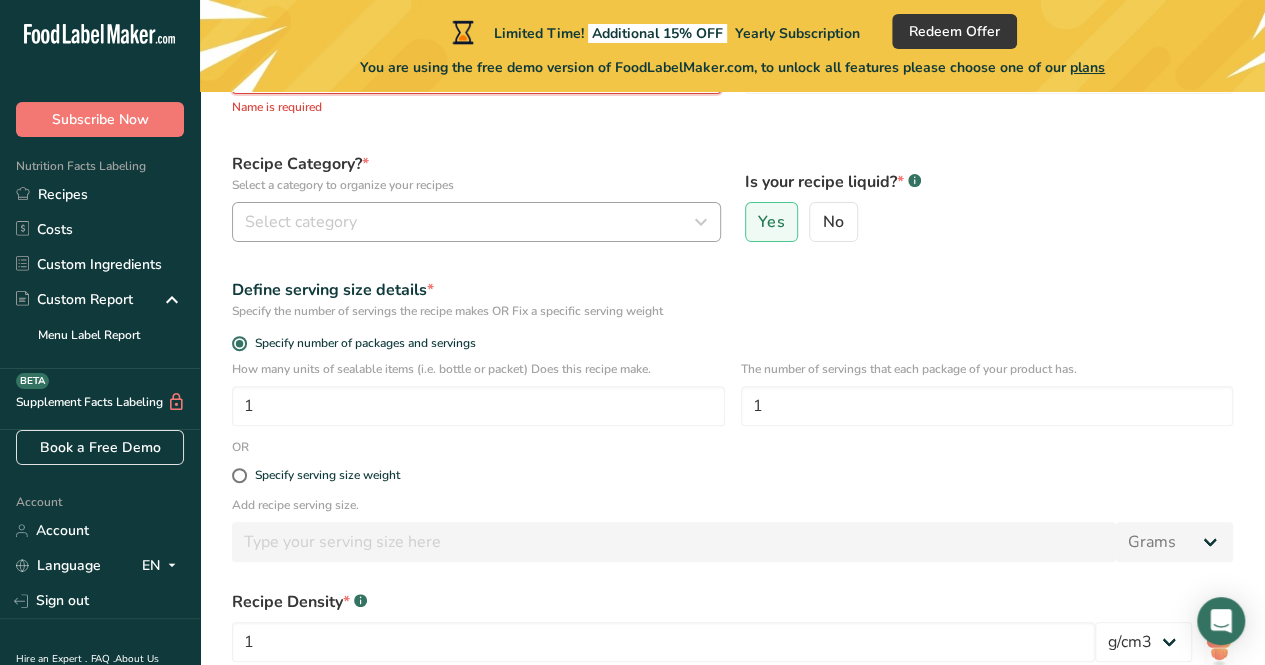 scroll, scrollTop: 186, scrollLeft: 0, axis: vertical 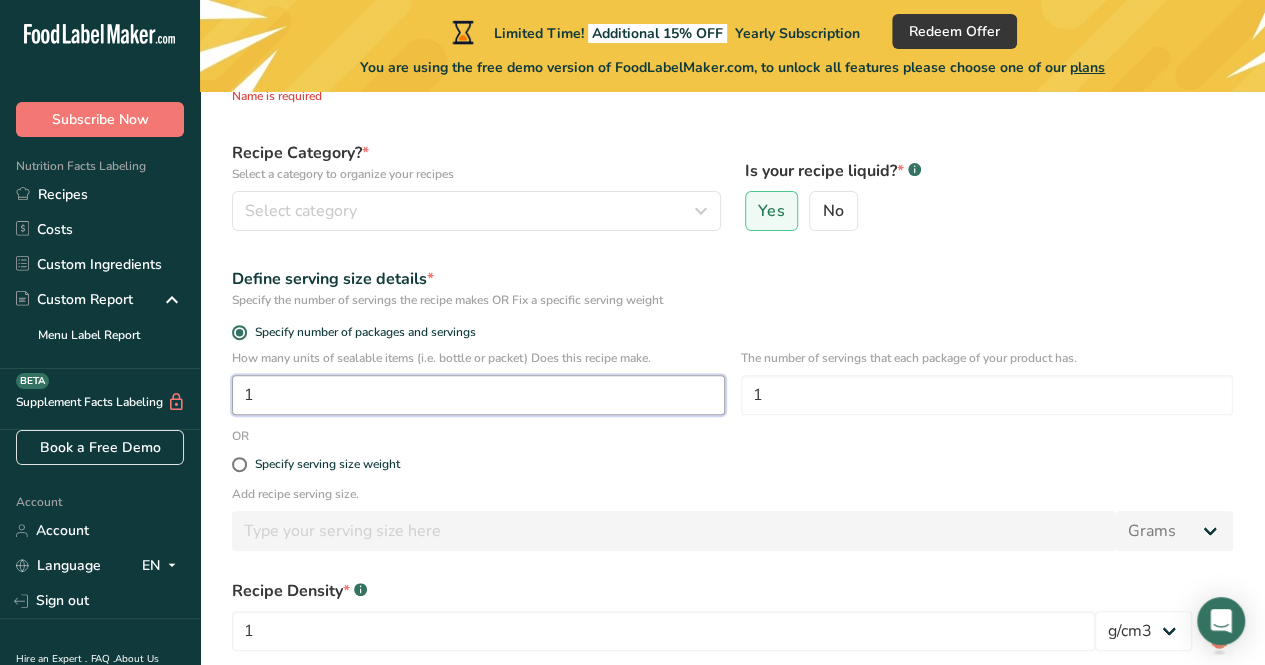 click on "1" at bounding box center (478, 395) 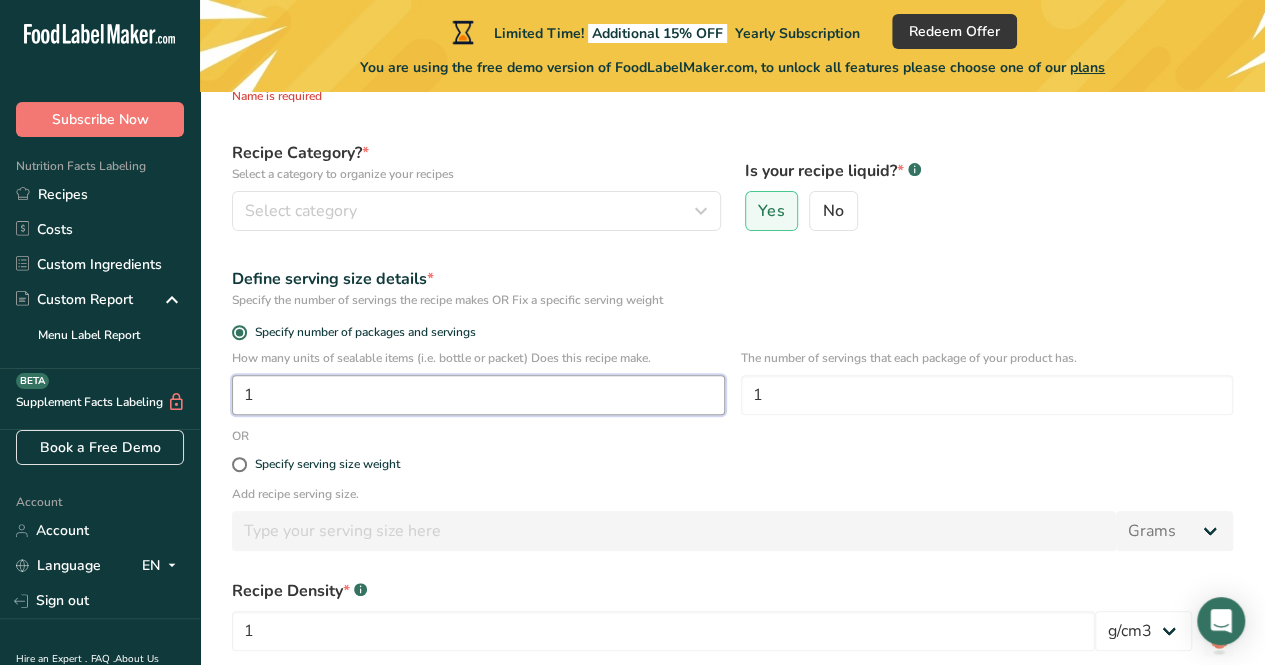 scroll, scrollTop: 376, scrollLeft: 0, axis: vertical 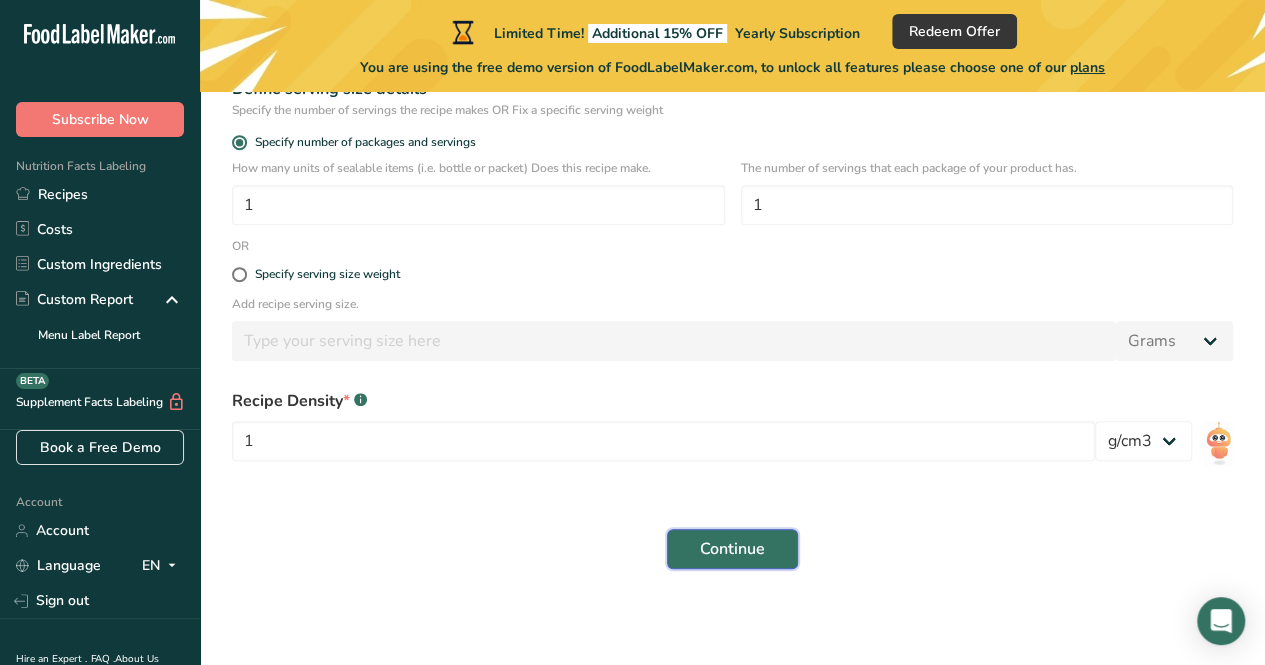 click on "Continue" at bounding box center [732, 549] 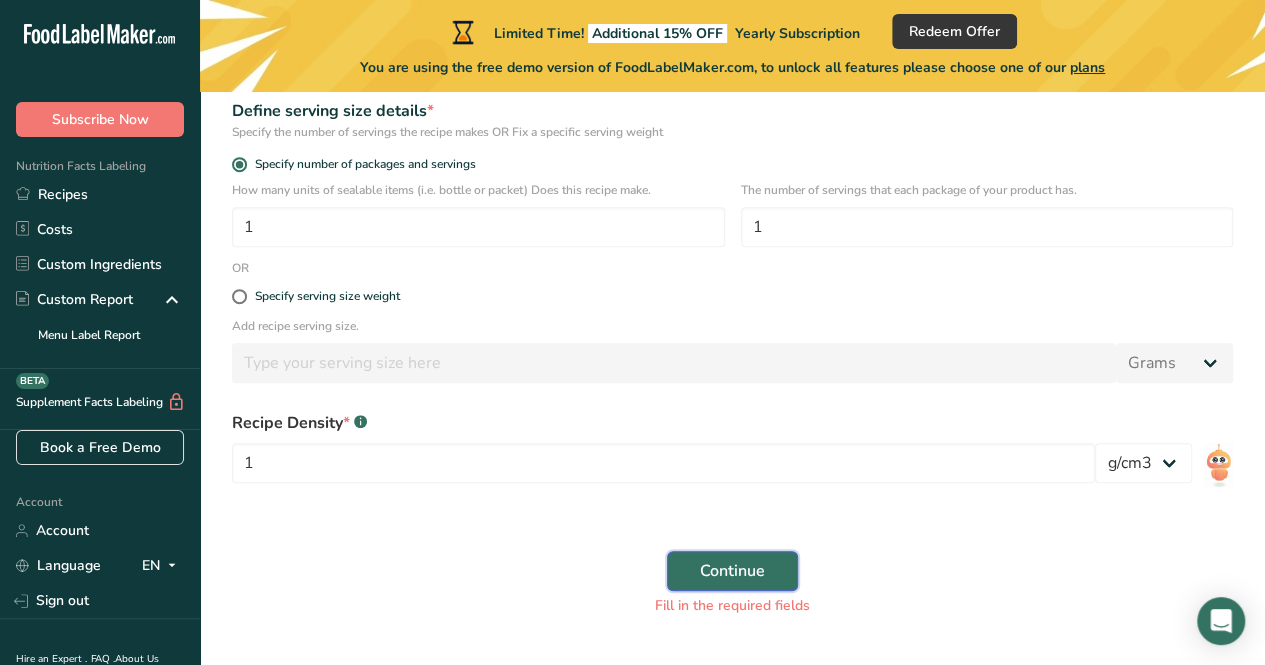 scroll, scrollTop: 0, scrollLeft: 0, axis: both 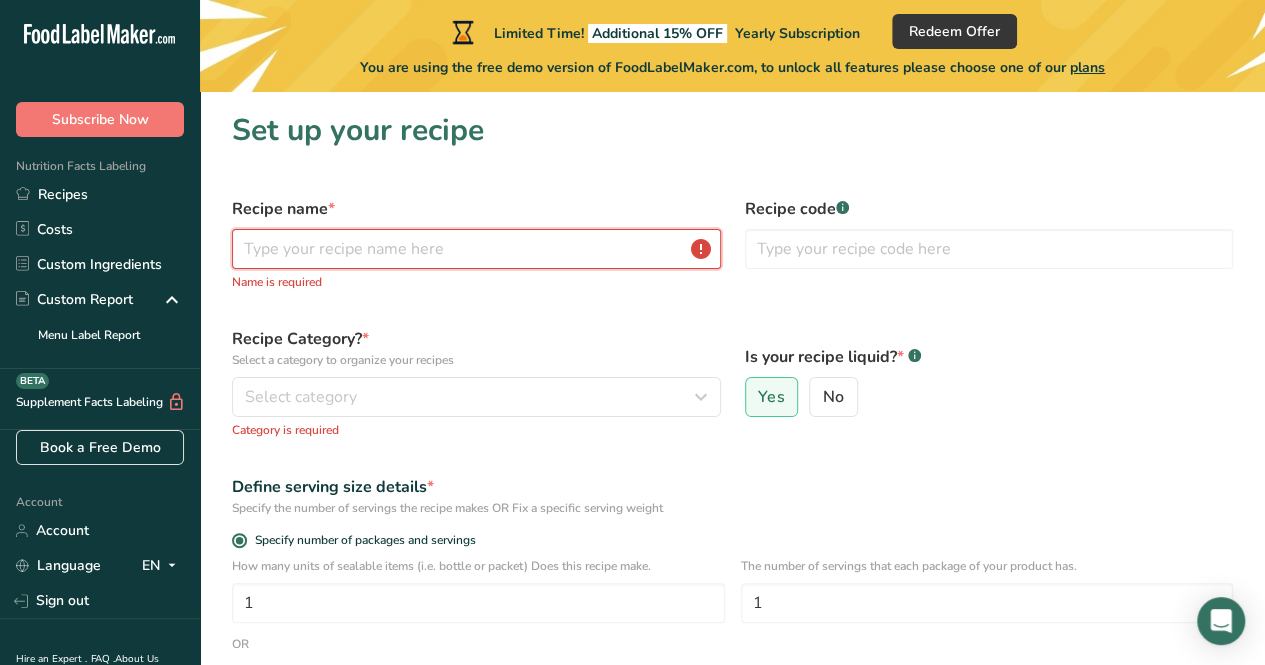 click at bounding box center [476, 249] 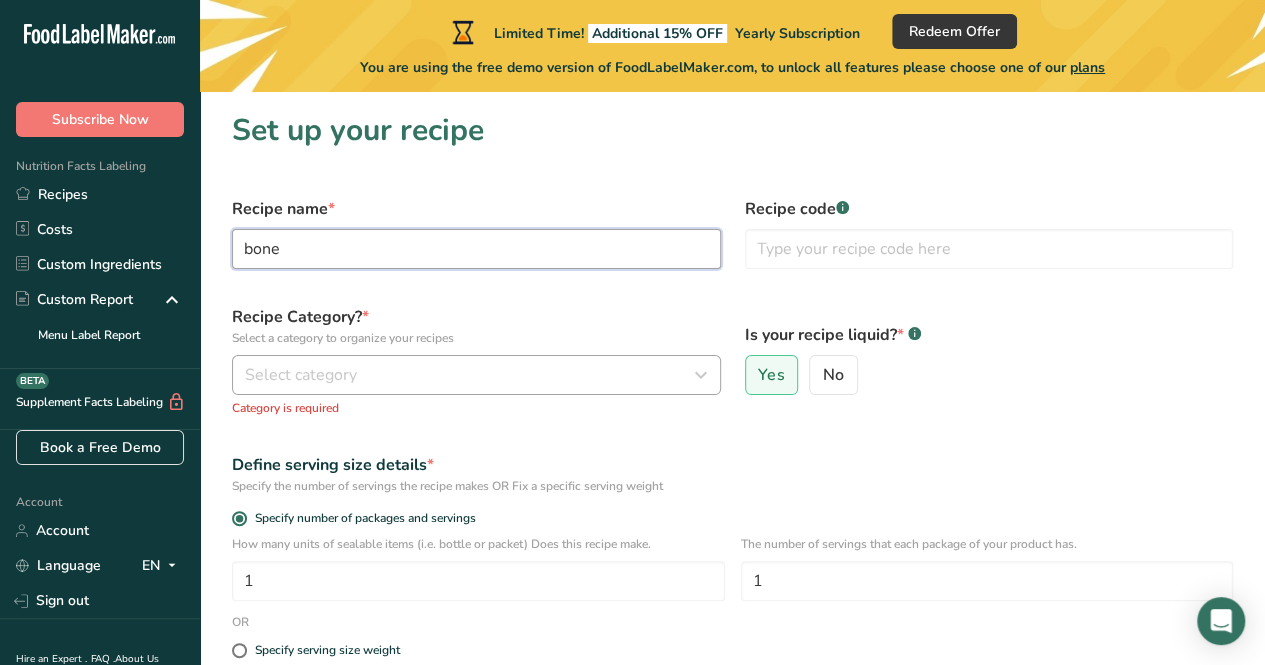 type on "bone" 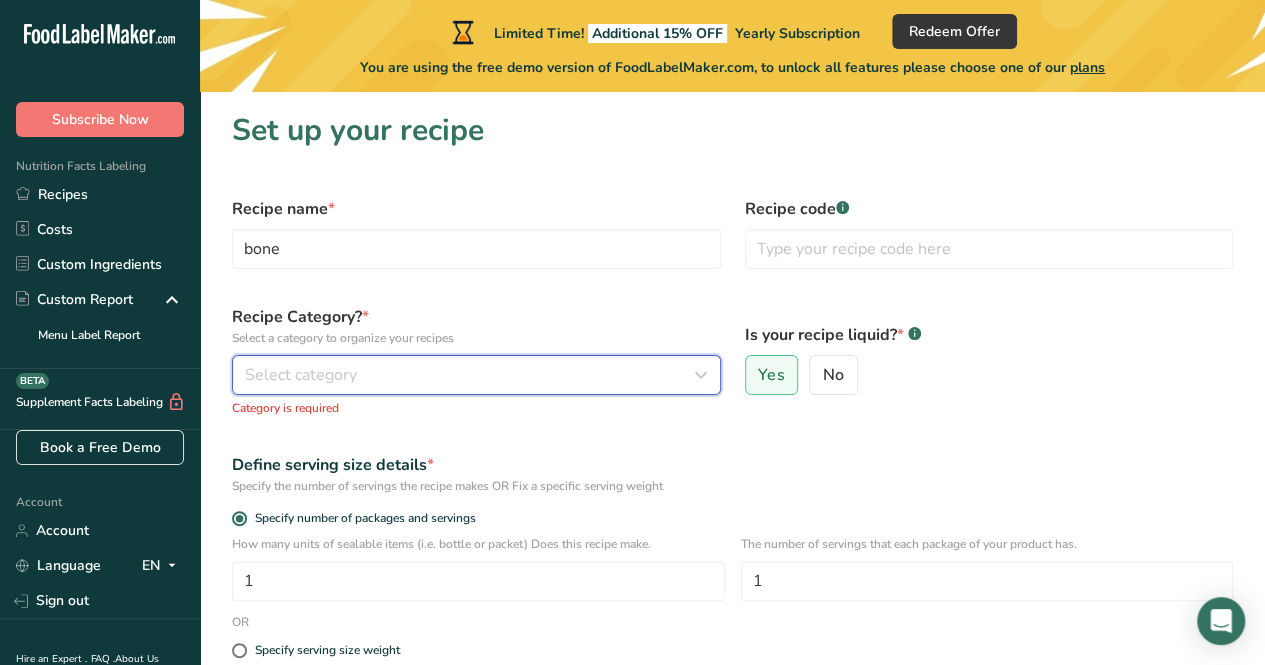 click on "Select category" at bounding box center [470, 375] 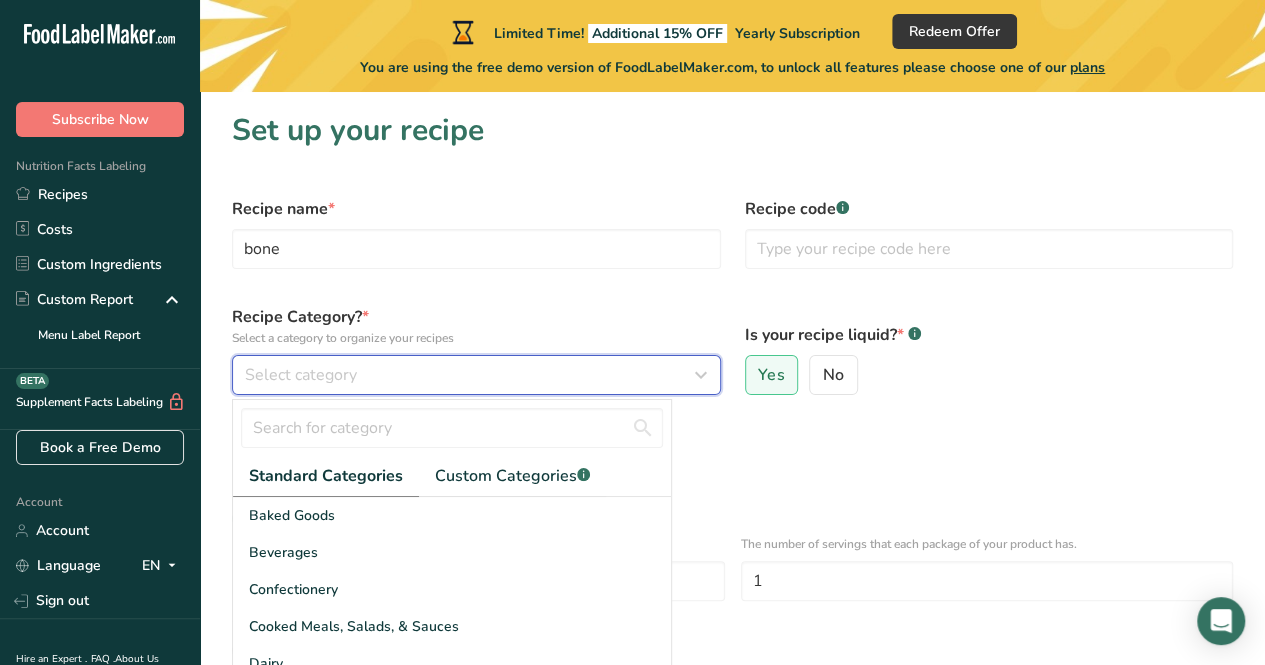 type 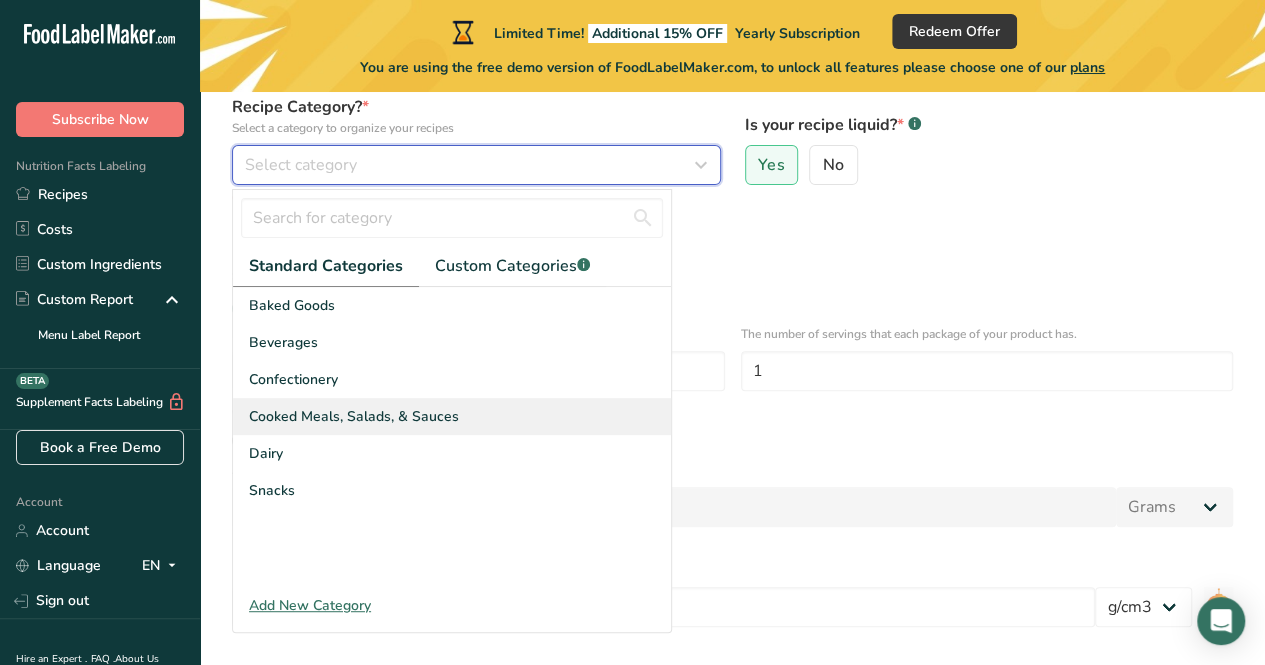 scroll, scrollTop: 208, scrollLeft: 0, axis: vertical 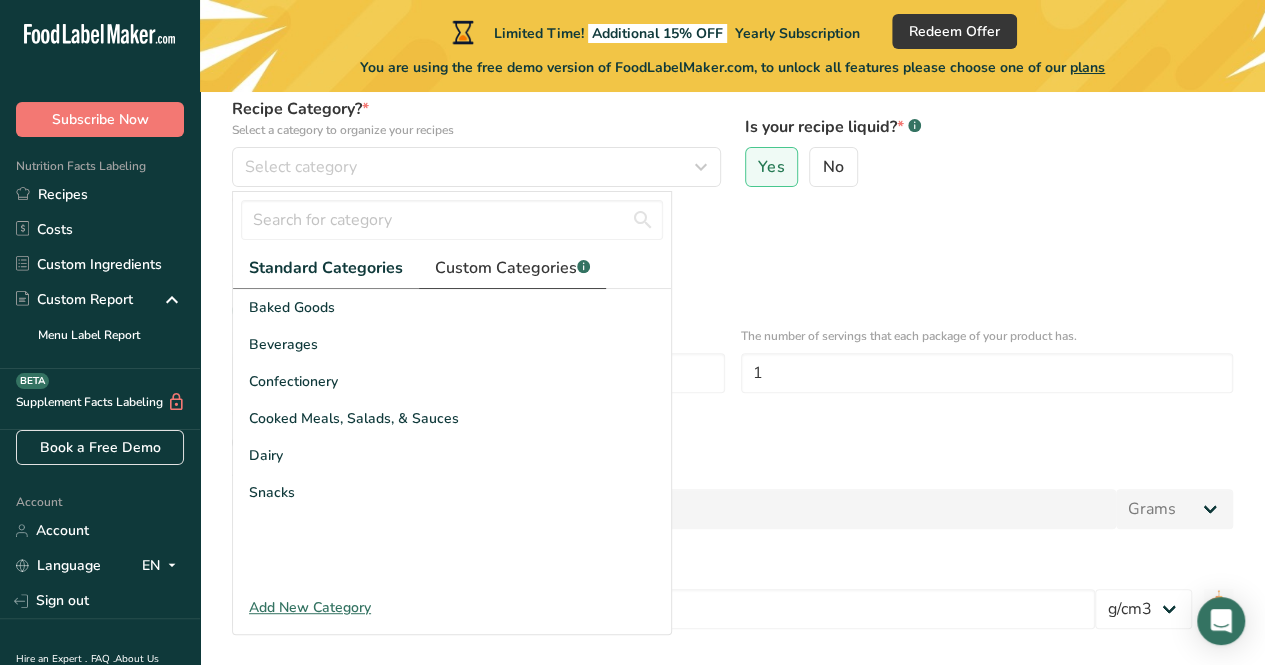 click on "Custom Categories
.a-a{fill:#347362;}.b-a{fill:#fff;}" at bounding box center (512, 268) 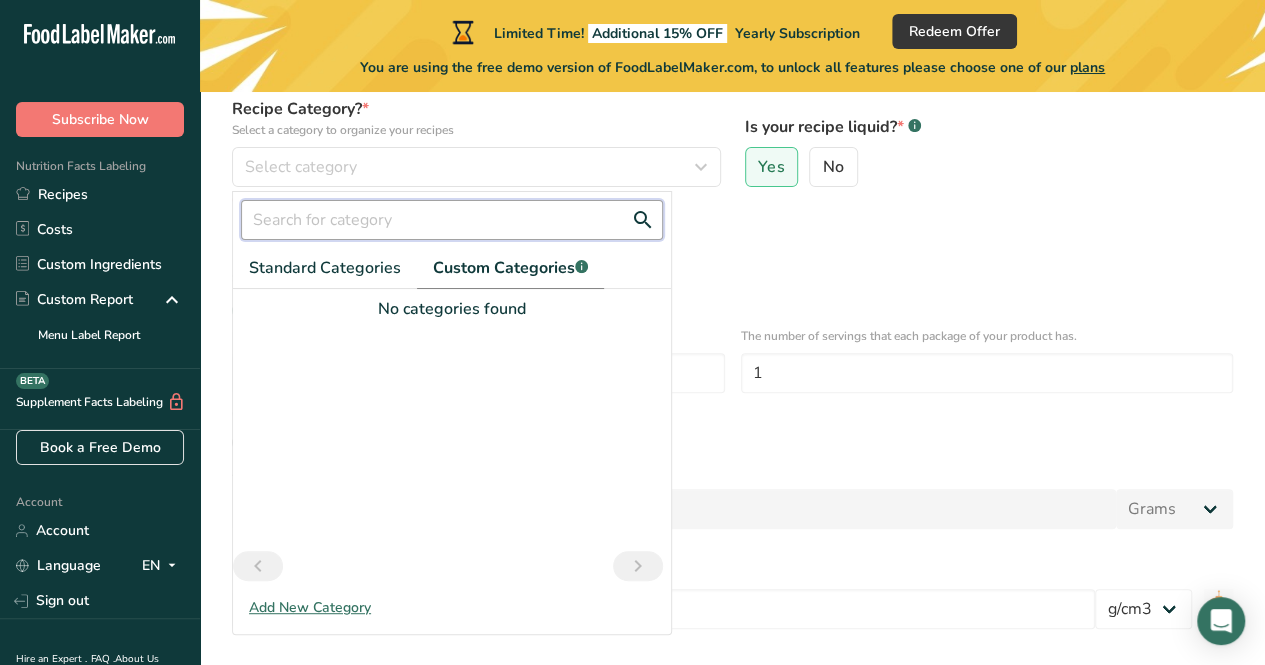 click at bounding box center [452, 220] 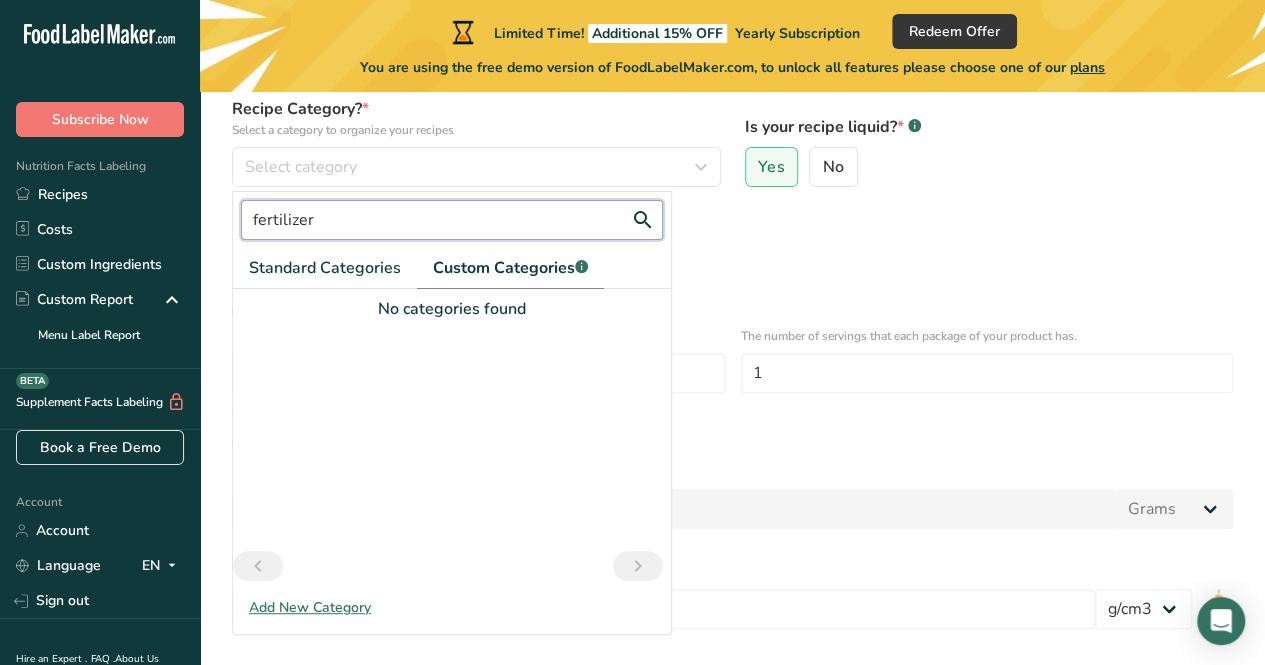 type on "fertilizer" 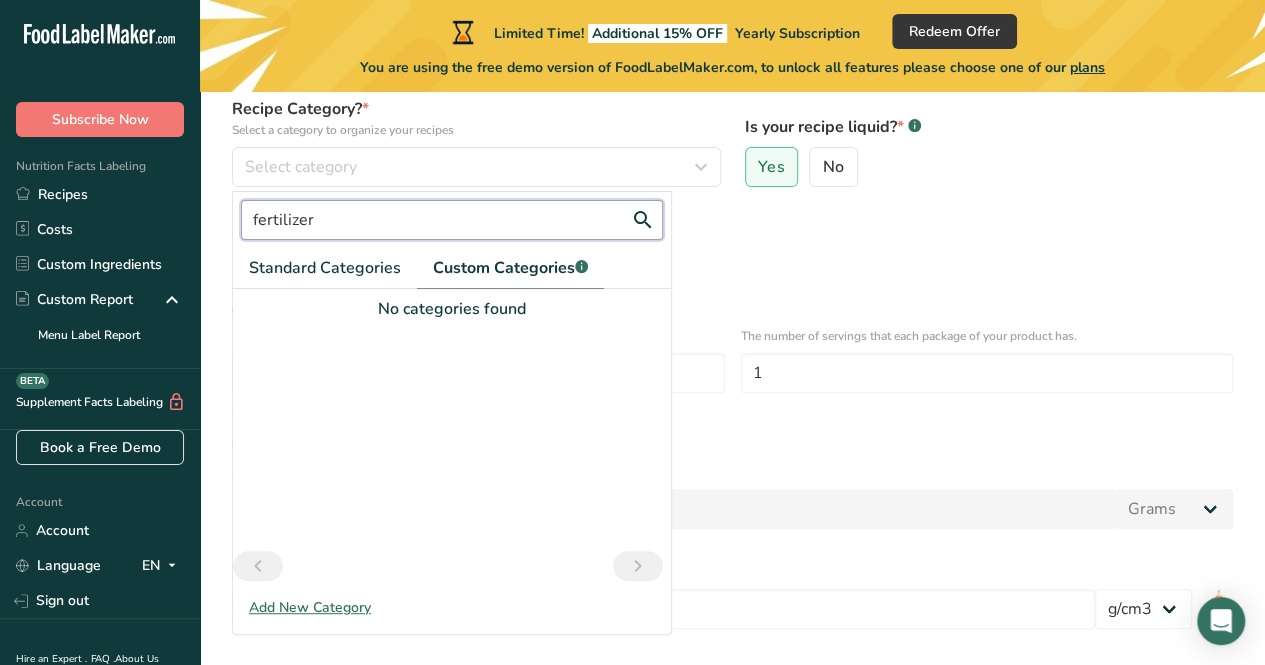 click on "Continue" at bounding box center (732, 717) 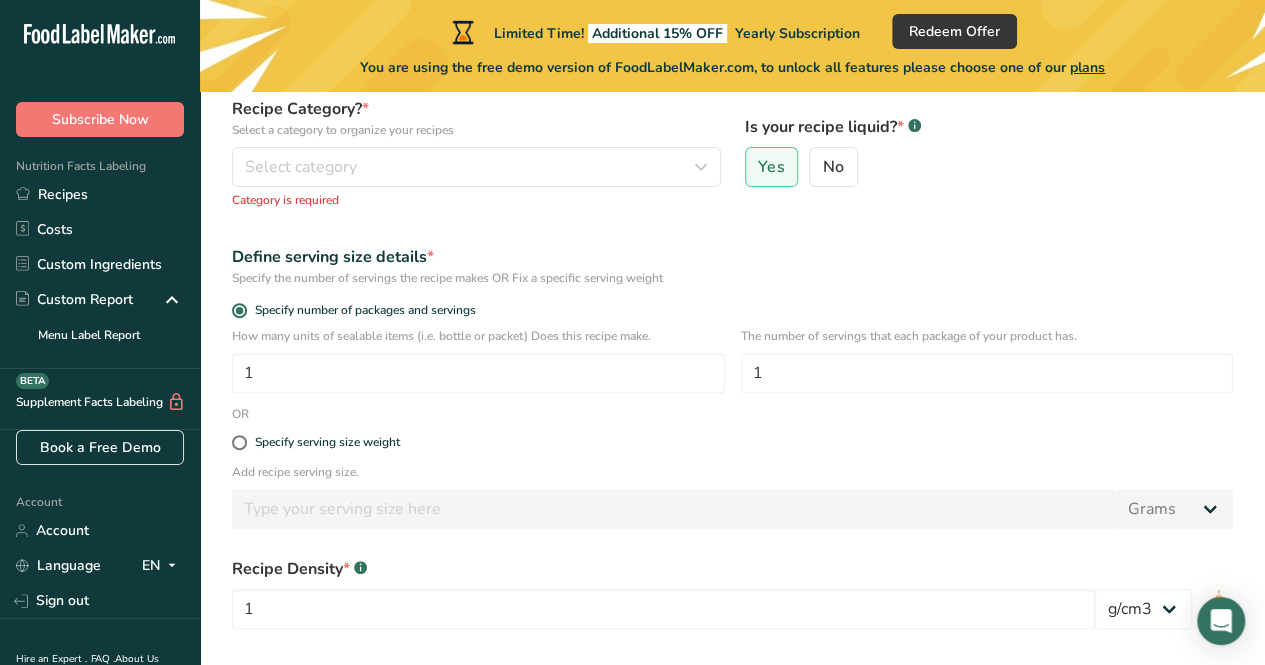 scroll, scrollTop: 121, scrollLeft: 0, axis: vertical 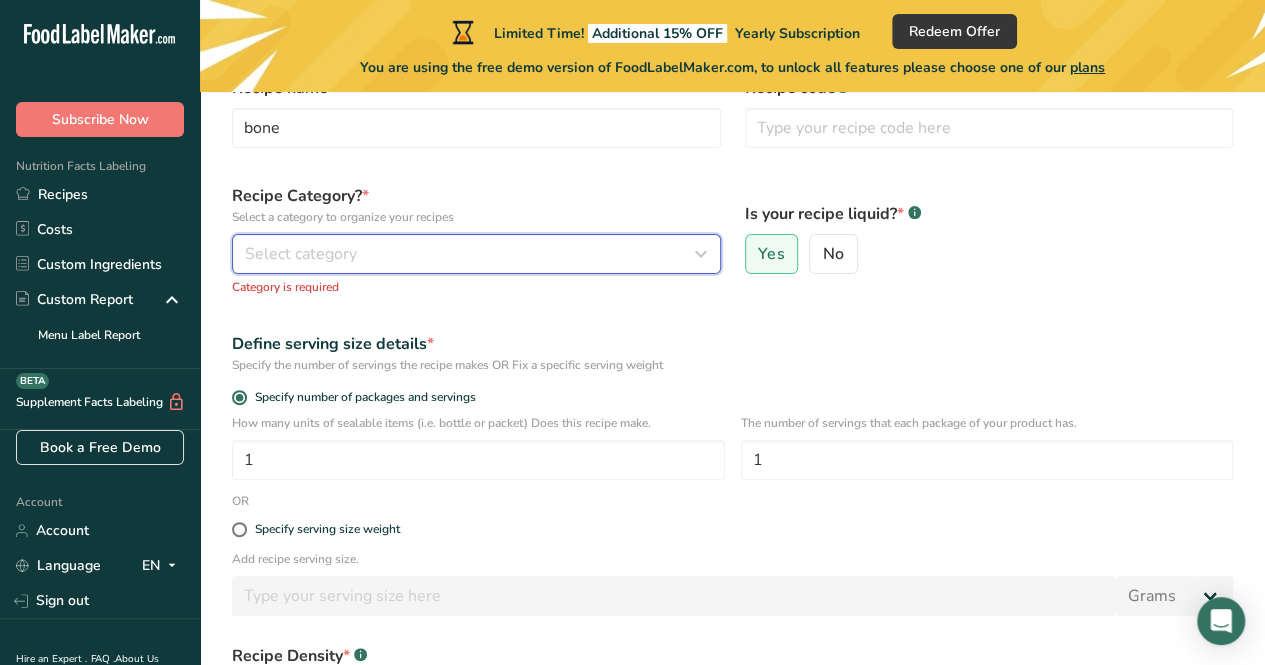 click on "Select category" at bounding box center (470, 254) 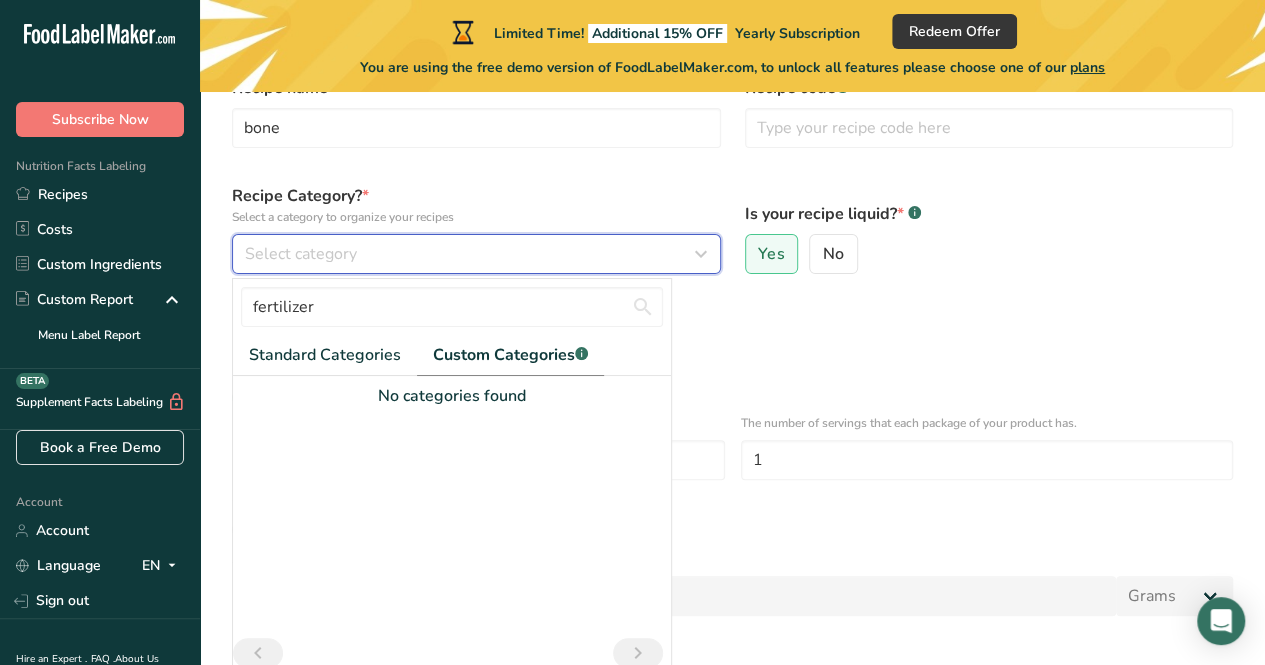 scroll, scrollTop: 236, scrollLeft: 0, axis: vertical 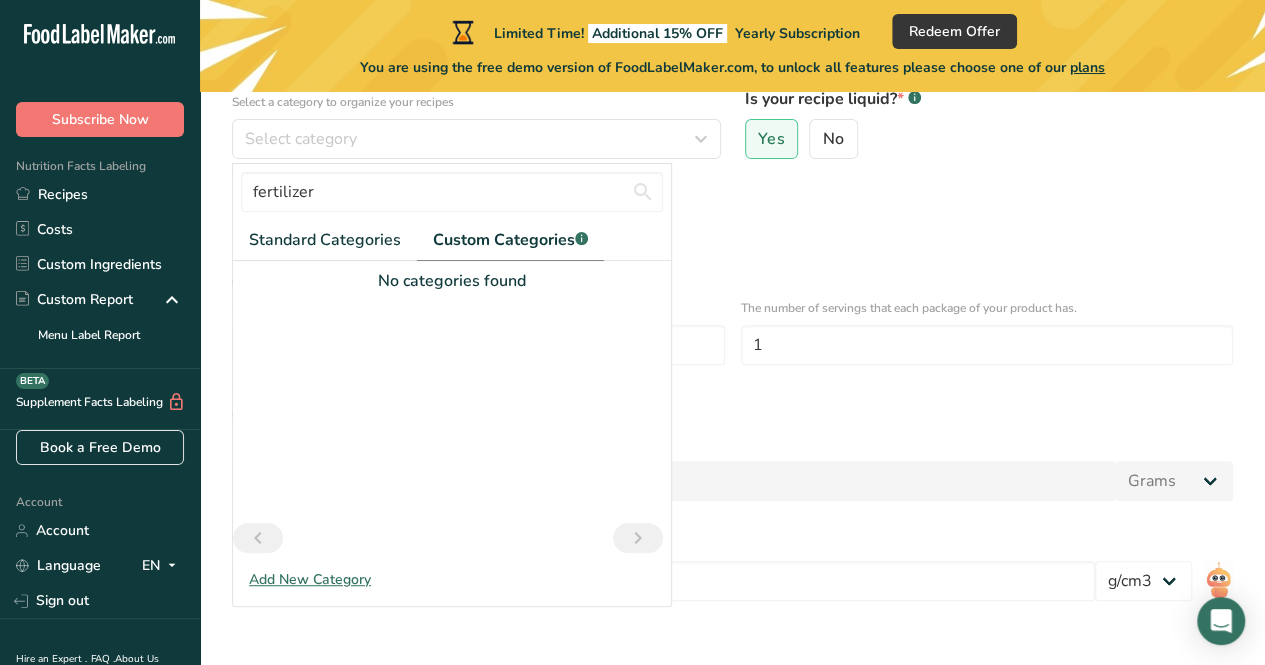 click on "Add New Category" at bounding box center (452, 579) 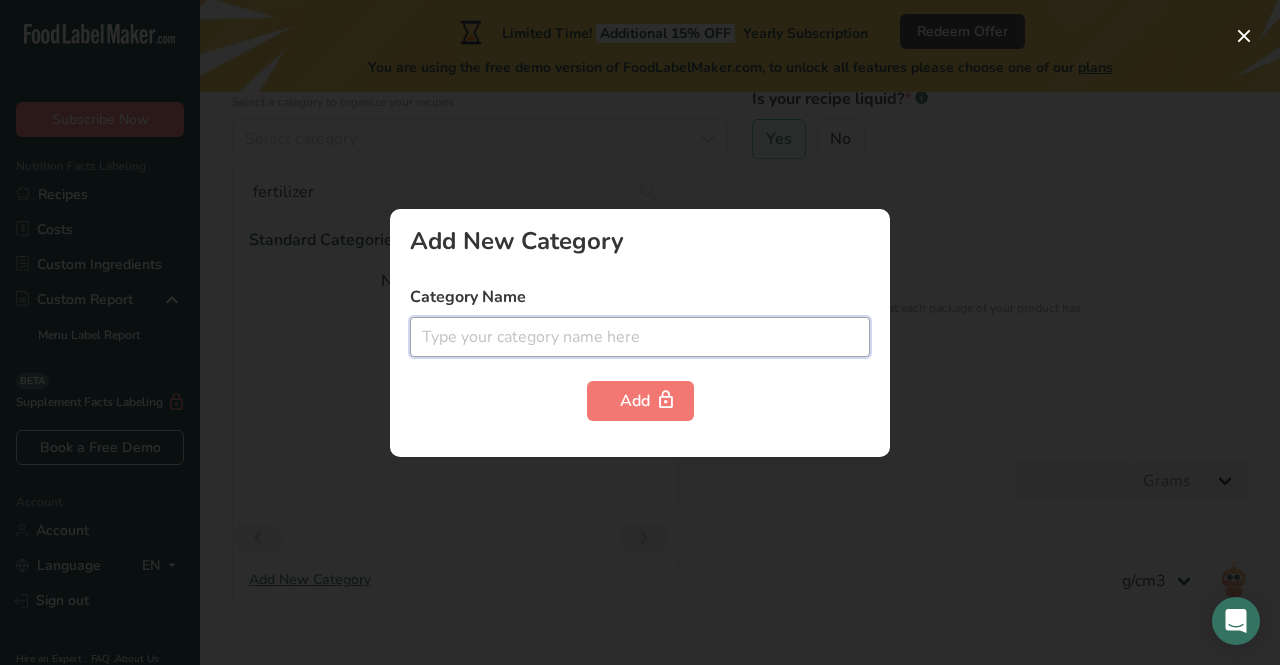 click at bounding box center [640, 337] 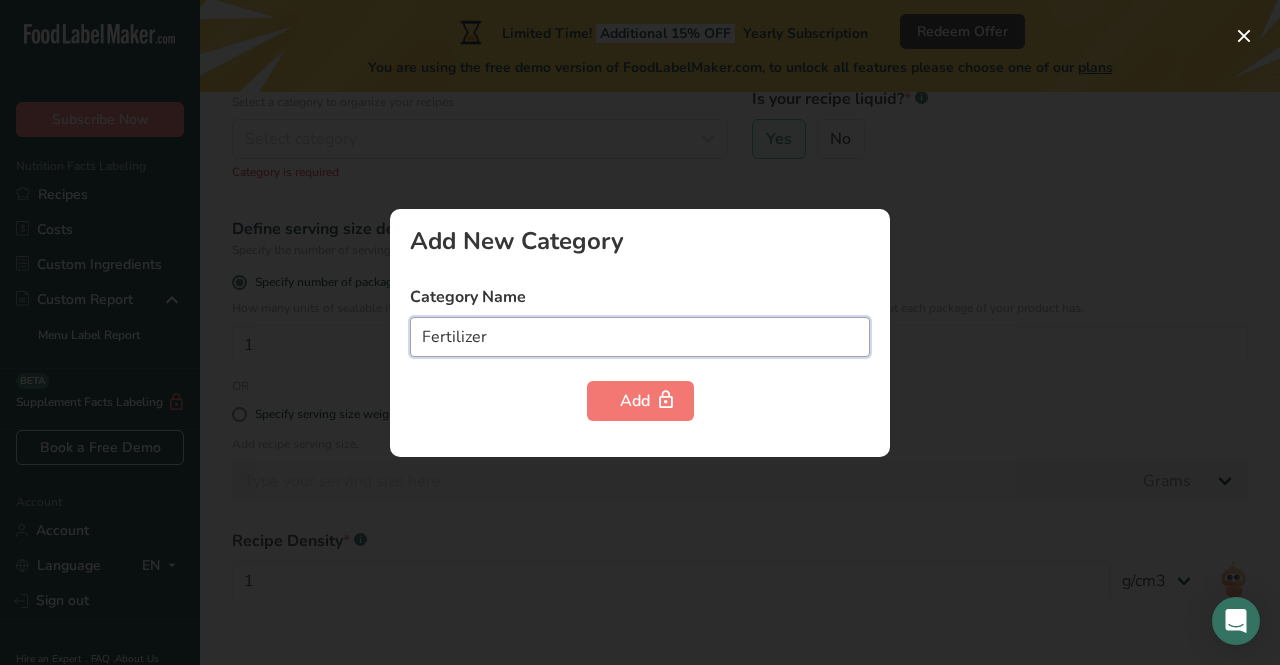 type on "Fertilizer" 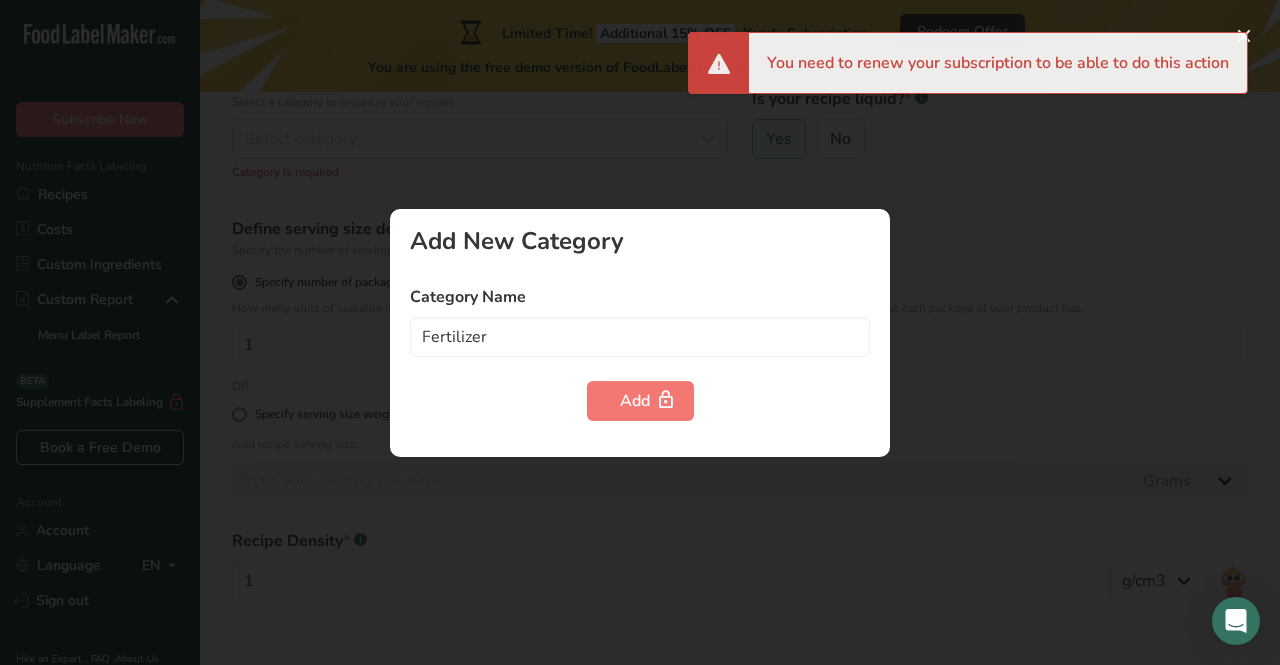 click at bounding box center (640, 332) 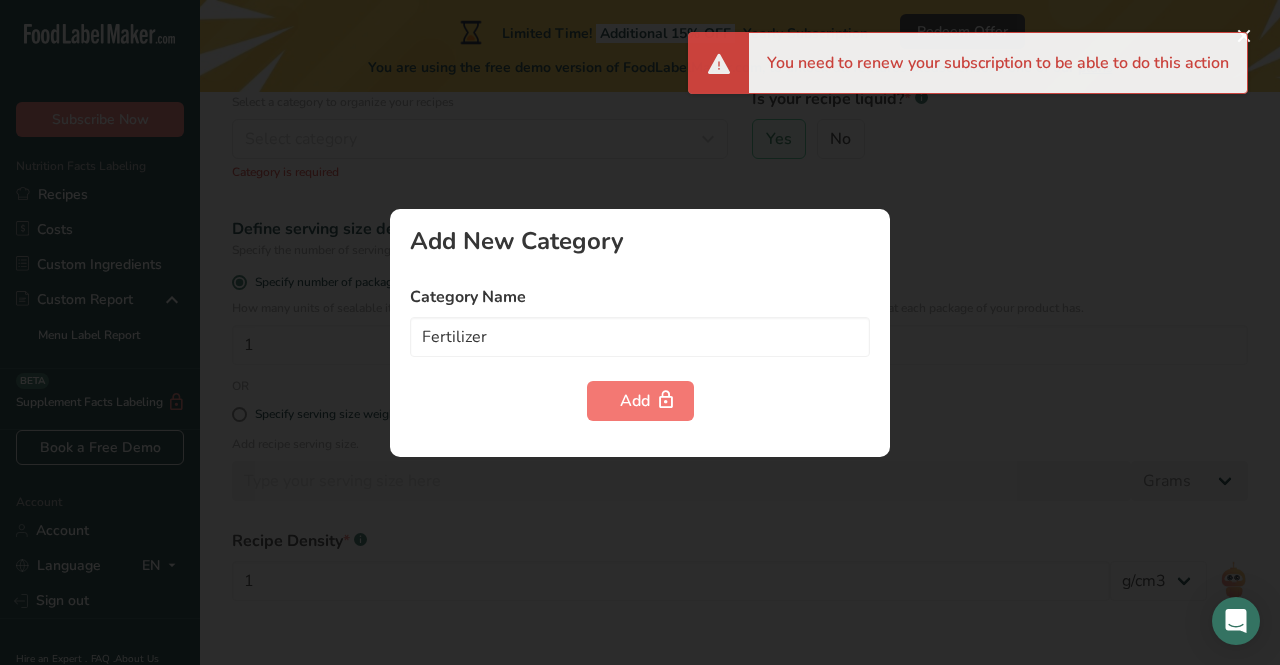 type 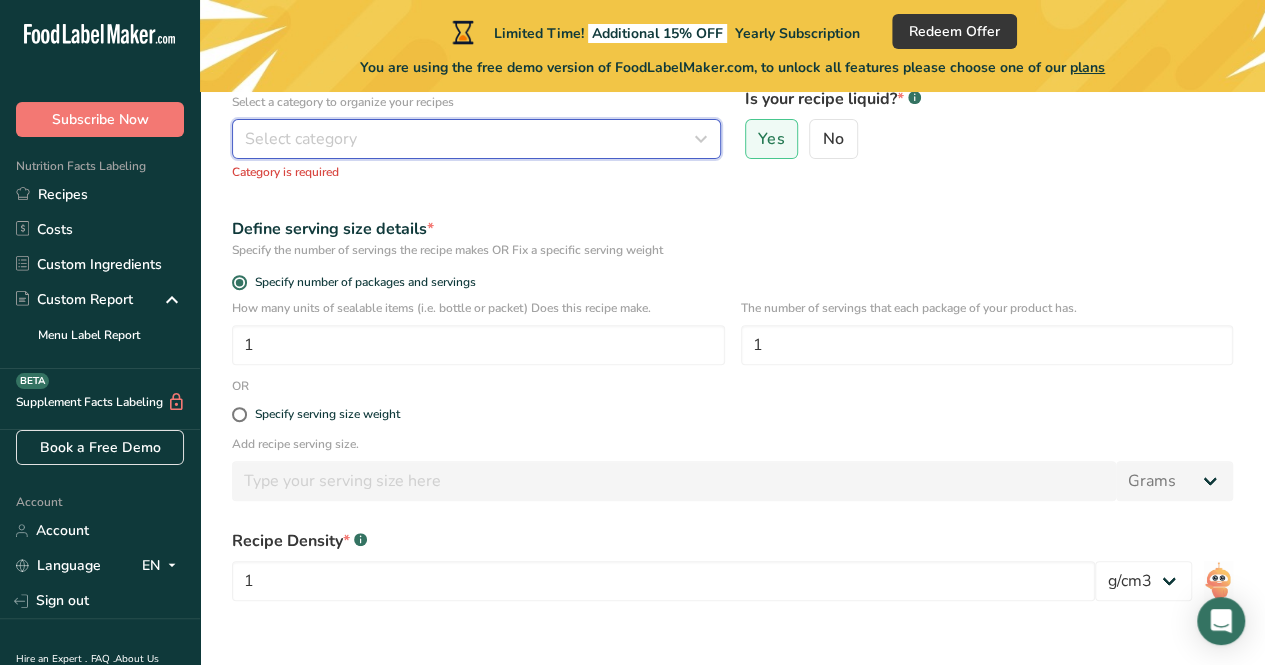 click on "Select category" at bounding box center [476, 139] 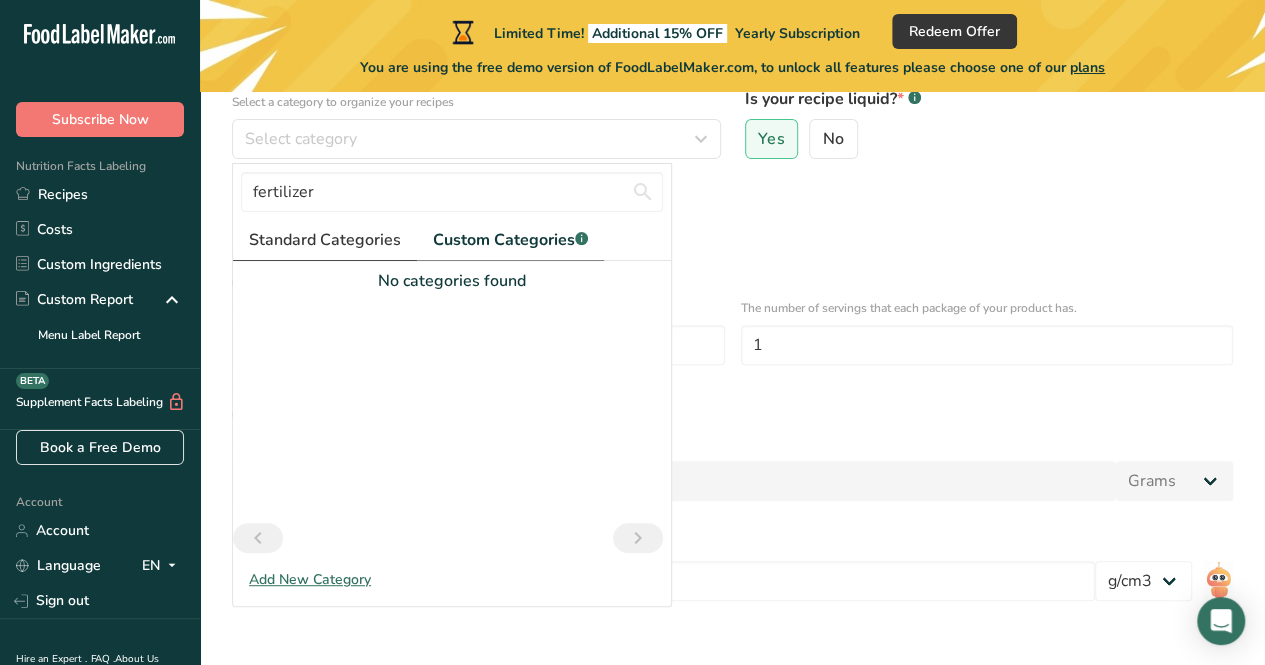click on "Standard Categories" at bounding box center (325, 240) 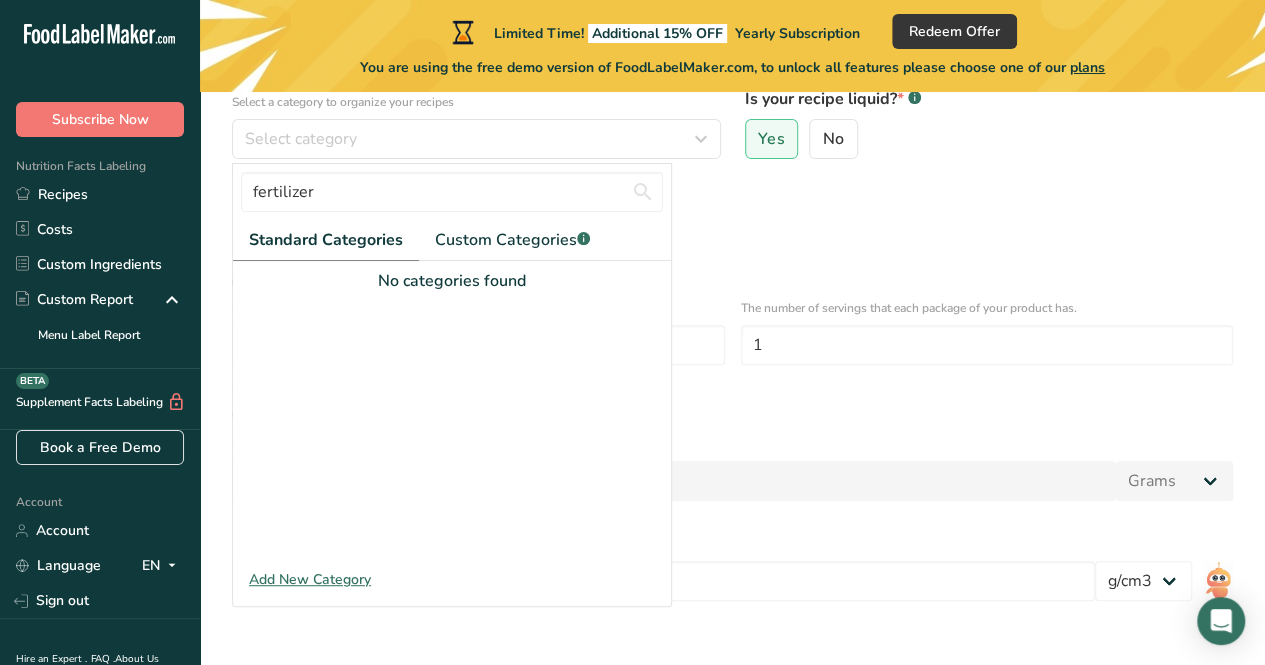 click on "Standard Categories" at bounding box center [326, 240] 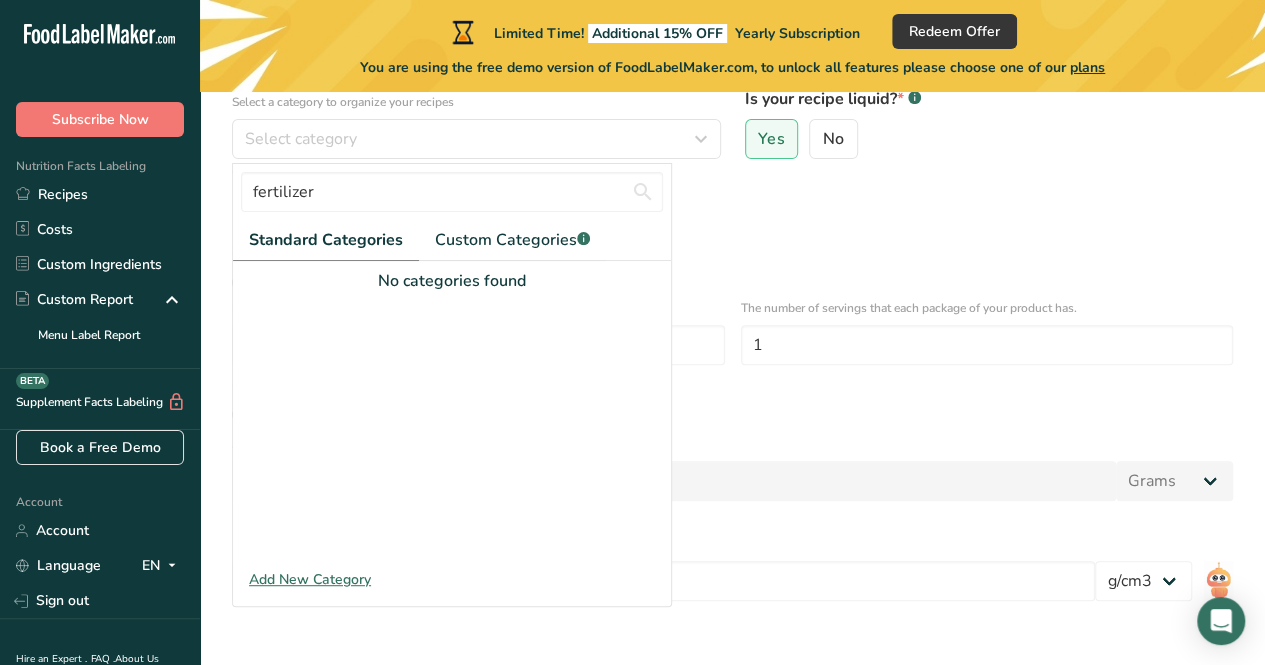 click on "Standard Categories" at bounding box center [326, 240] 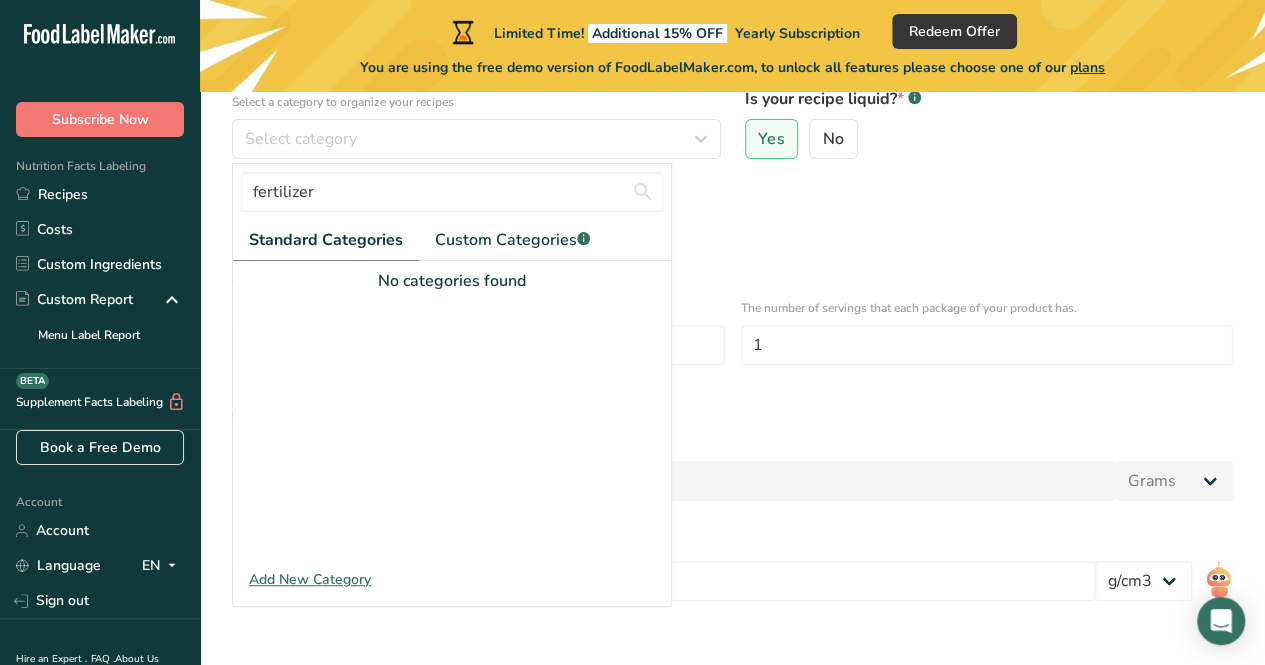 click on "Standard Categories" at bounding box center (326, 240) 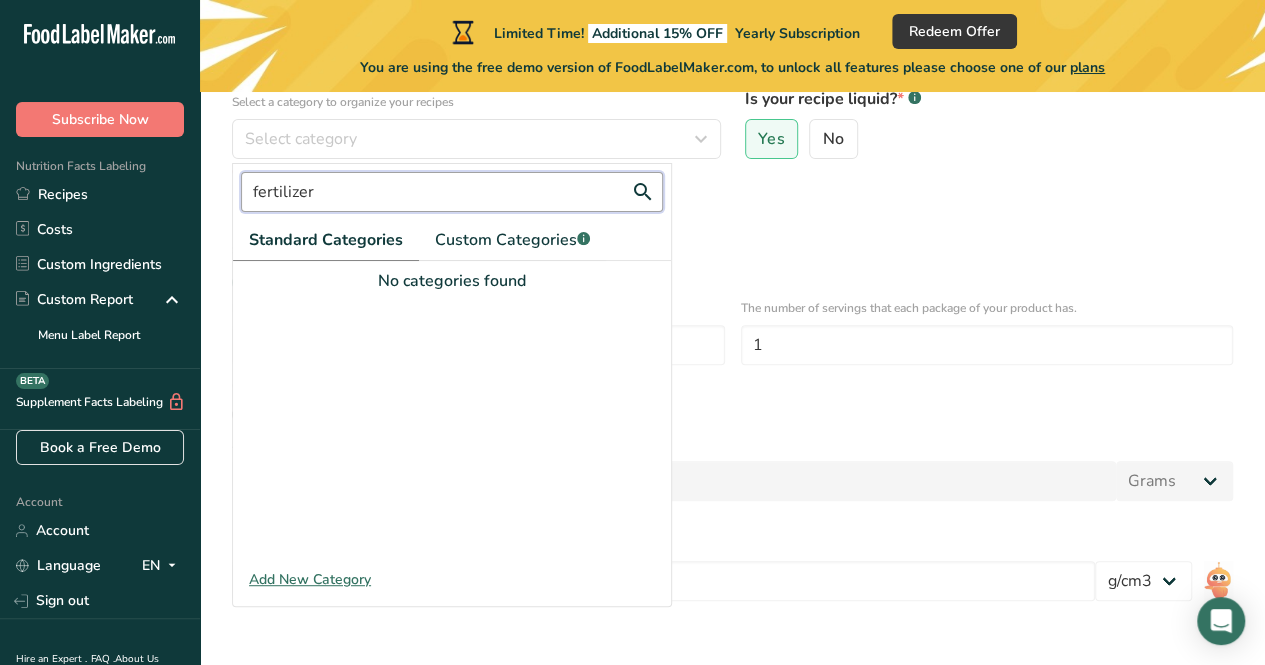 click on "fertilizer" at bounding box center [452, 192] 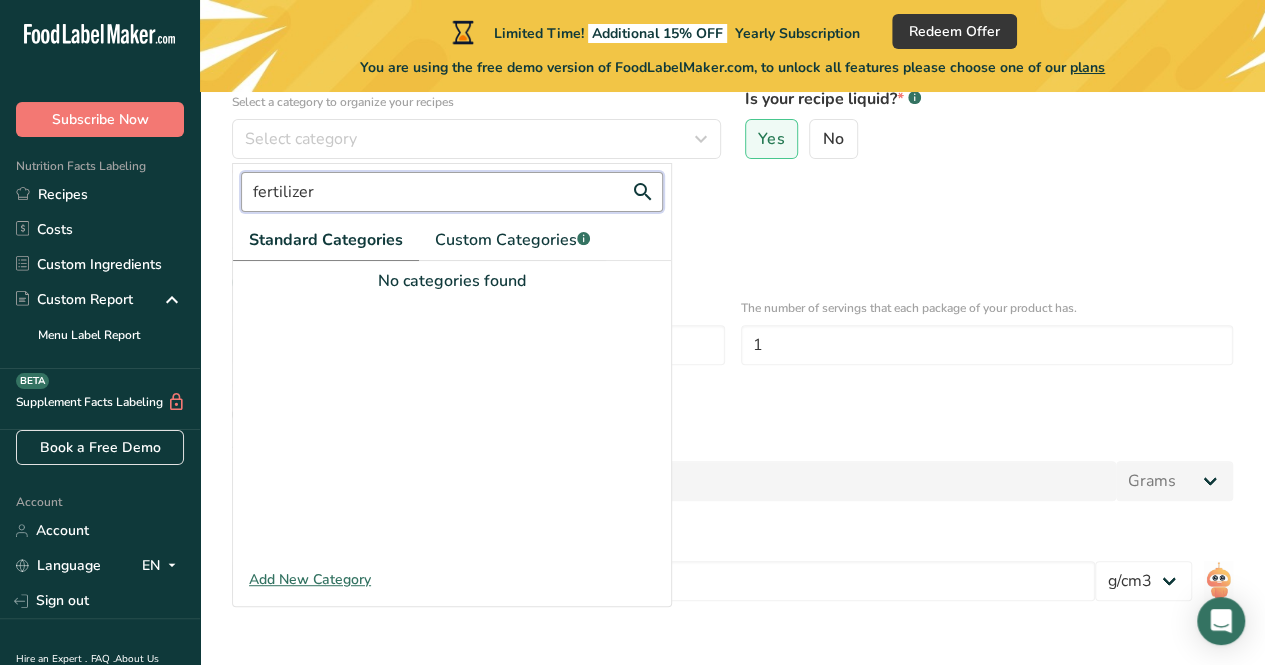 click on "fertilizer" at bounding box center [452, 192] 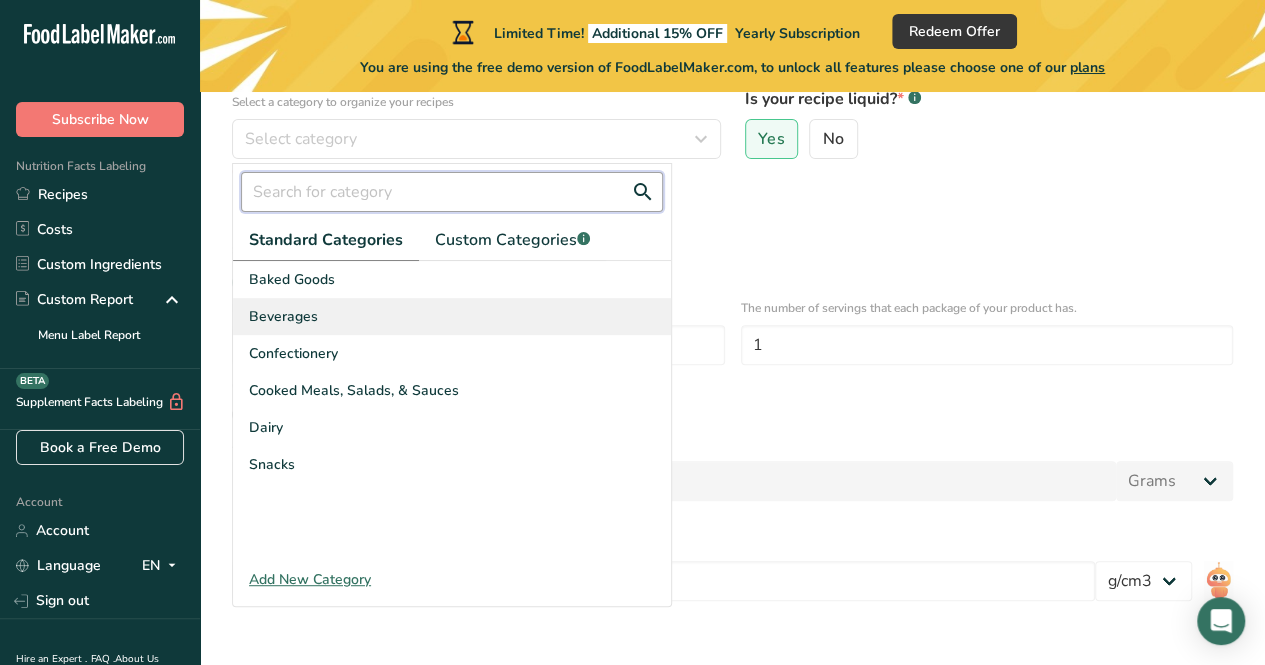 type 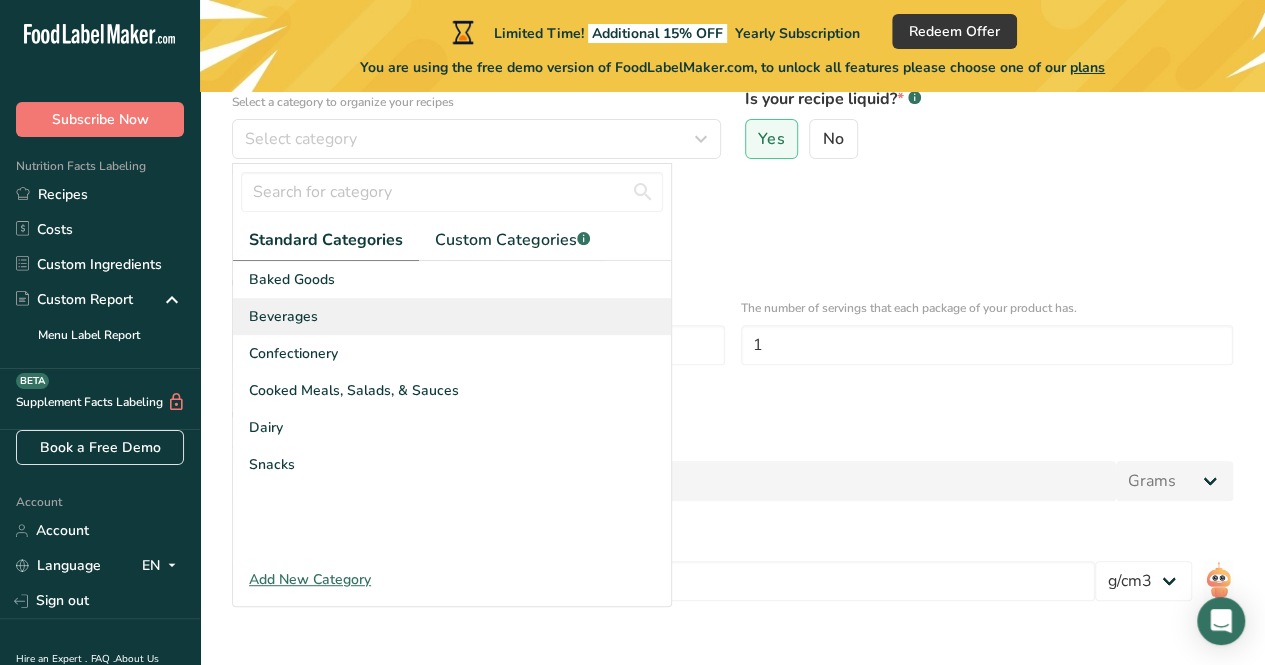 click on "Beverages" at bounding box center [283, 316] 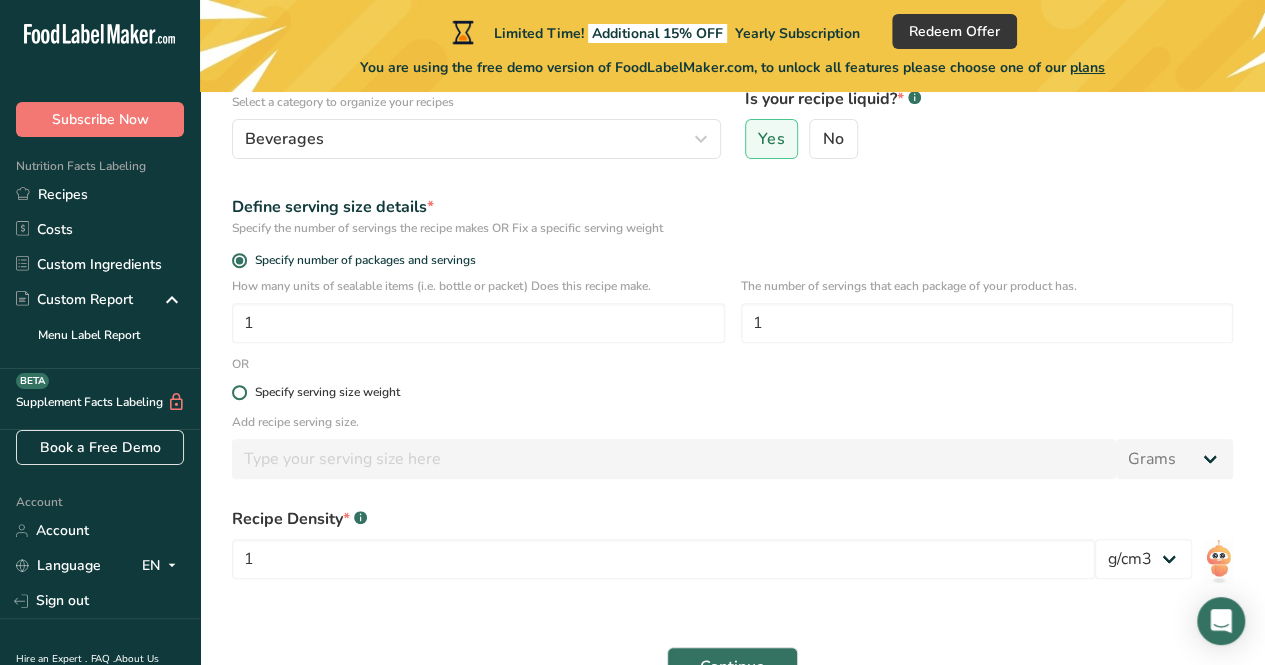 click on "Specify serving size weight" at bounding box center [327, 392] 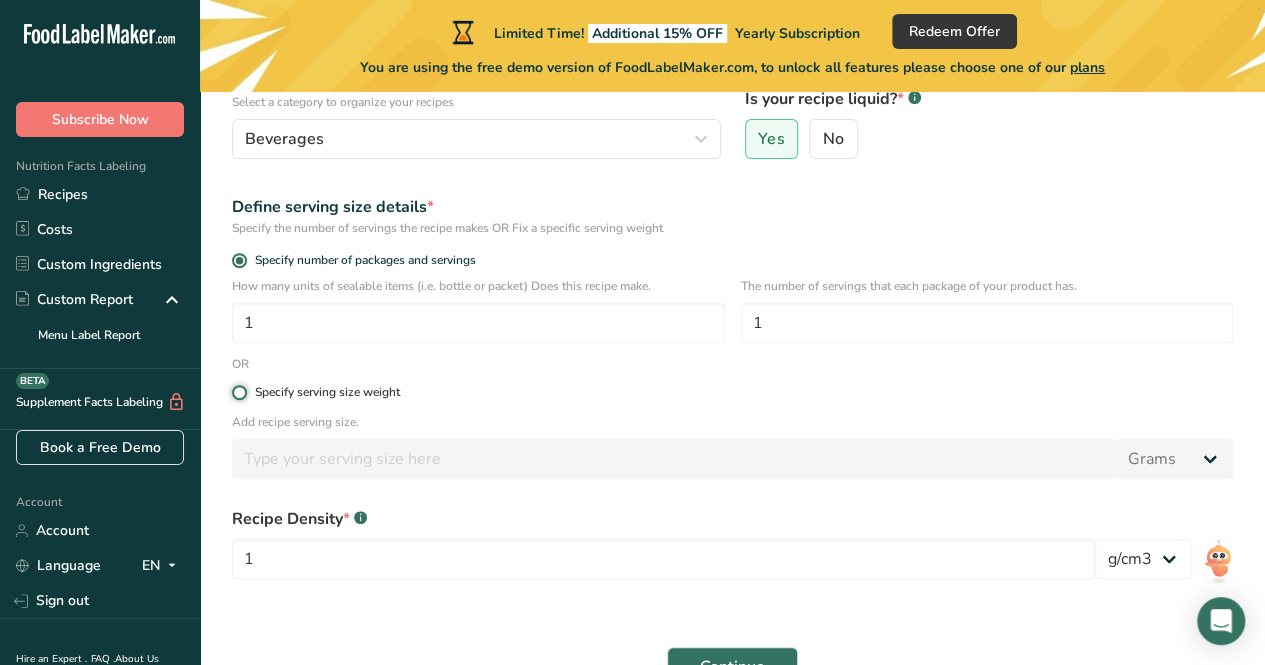 click on "Specify serving size weight" at bounding box center (238, 392) 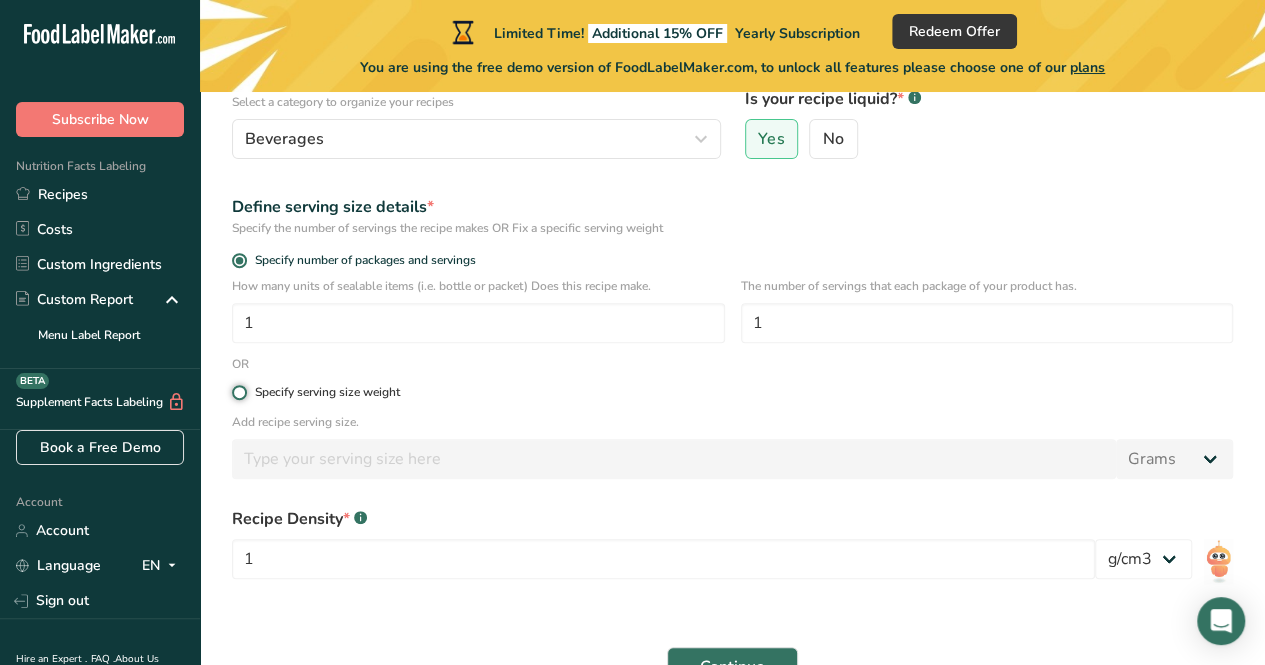 radio on "true" 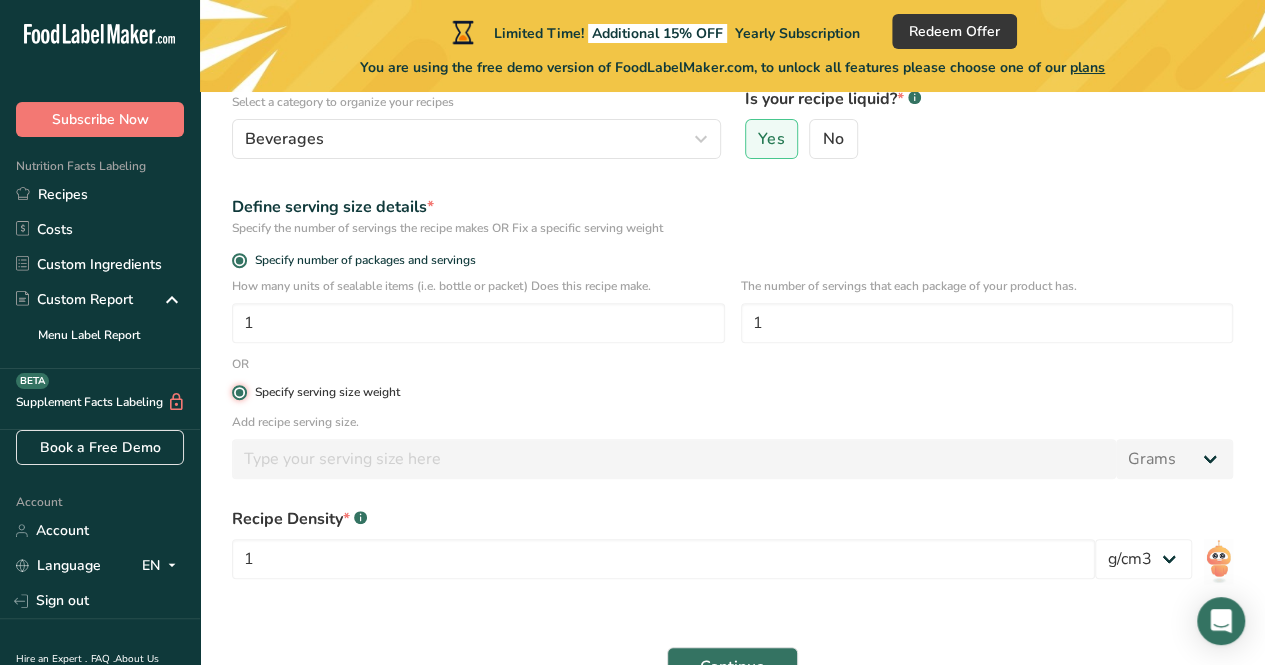 radio on "false" 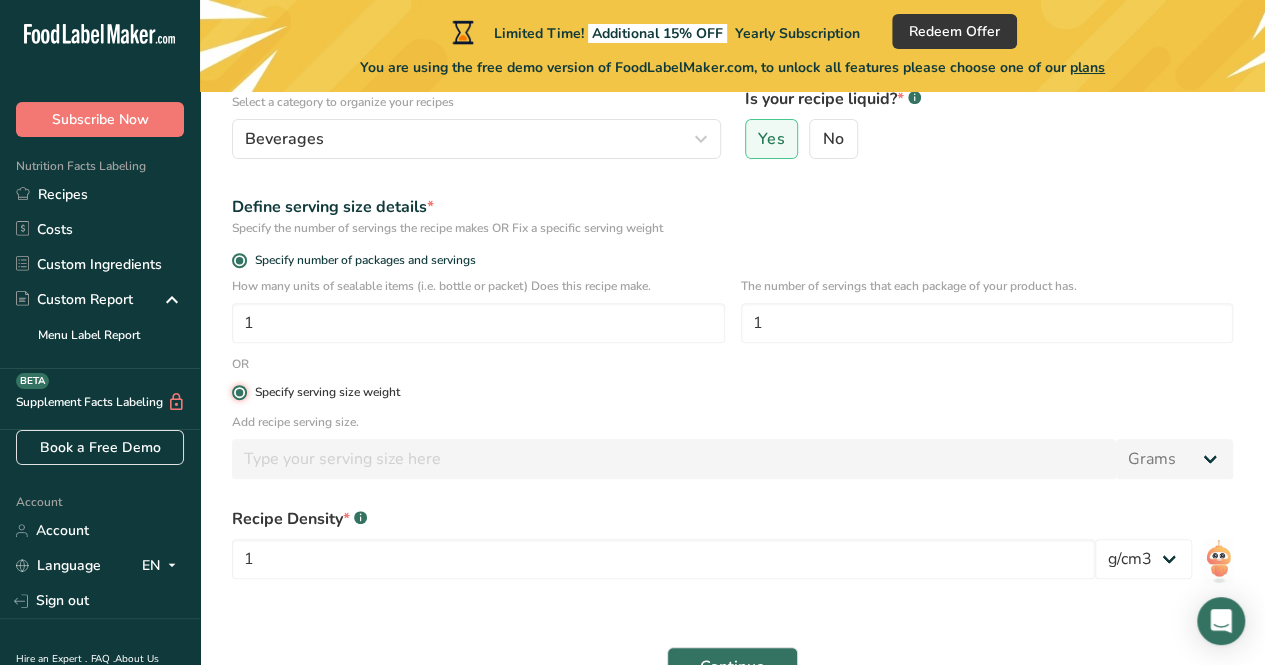 type 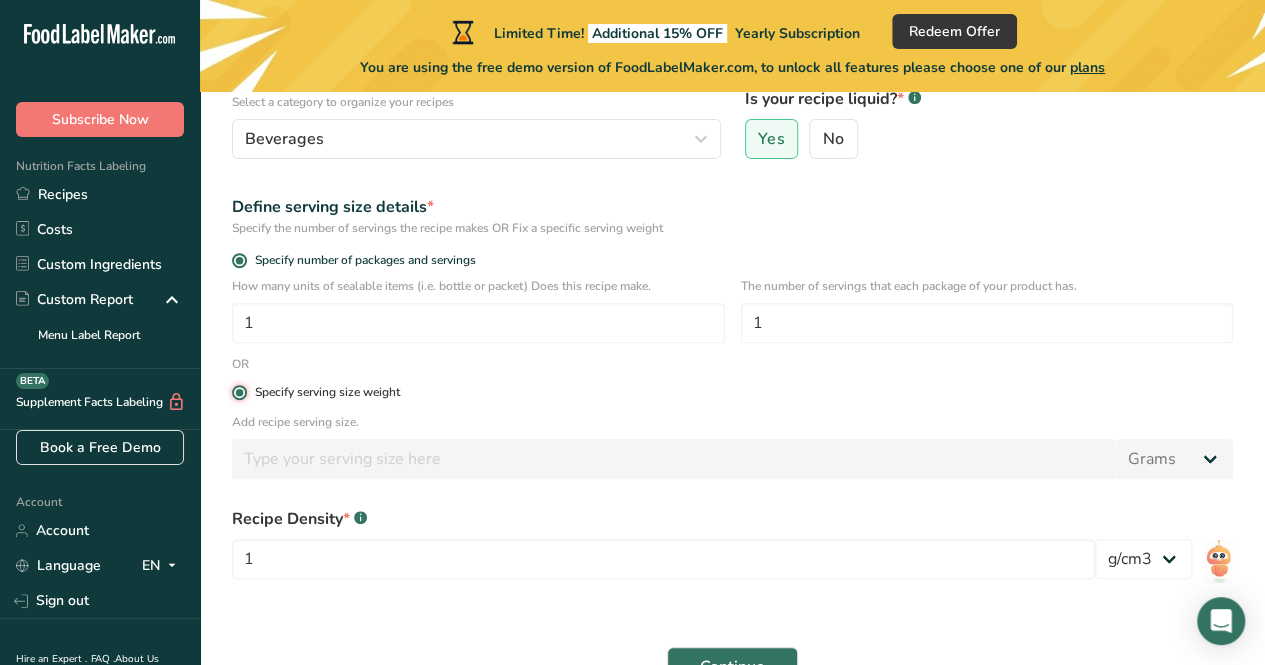 type 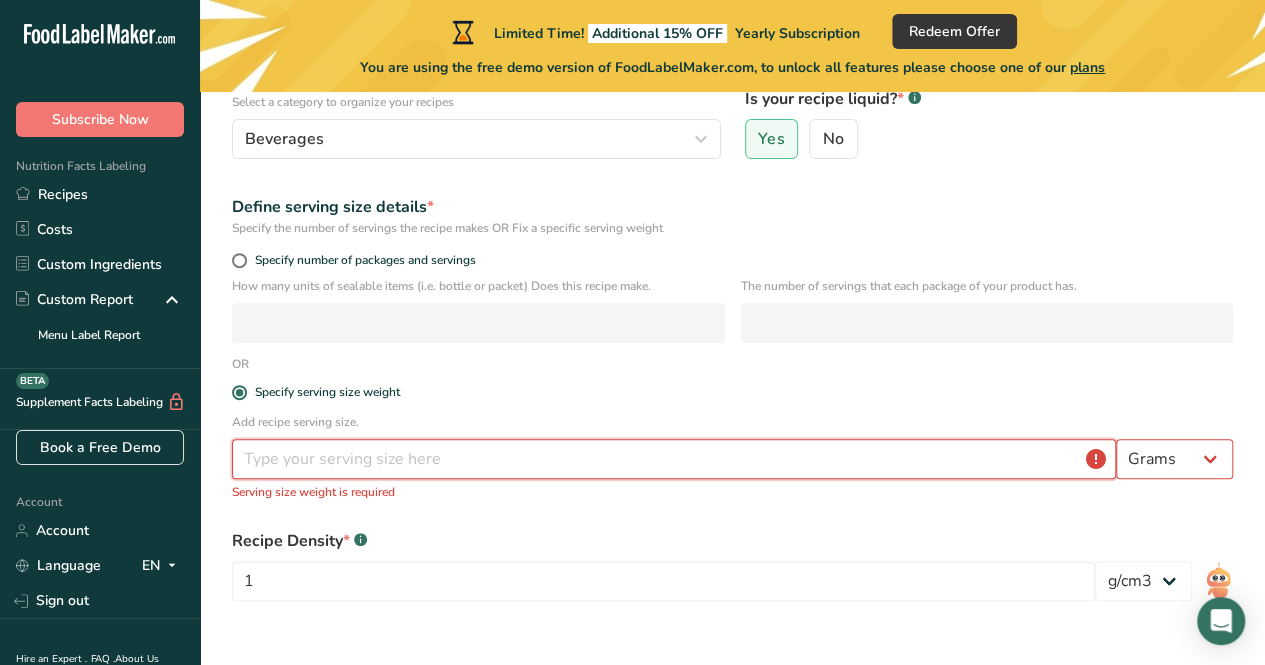 click at bounding box center (674, 459) 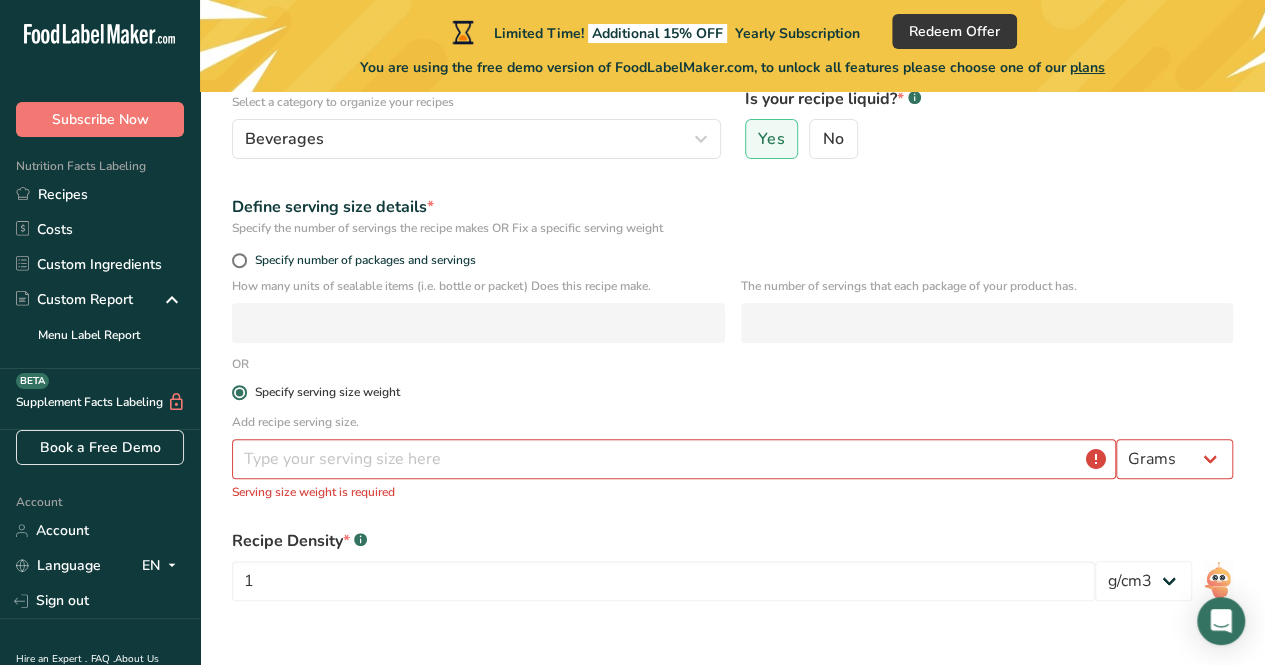 click on "Specify serving size weight" at bounding box center (327, 392) 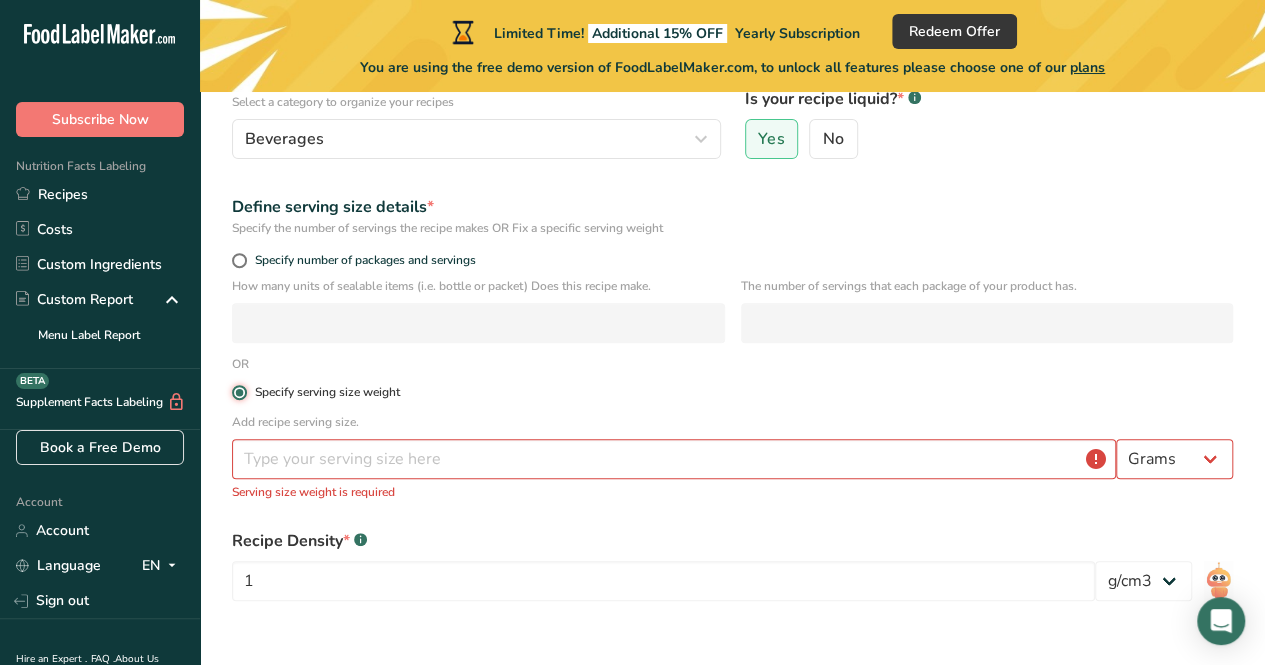click on "Specify serving size weight" at bounding box center (238, 392) 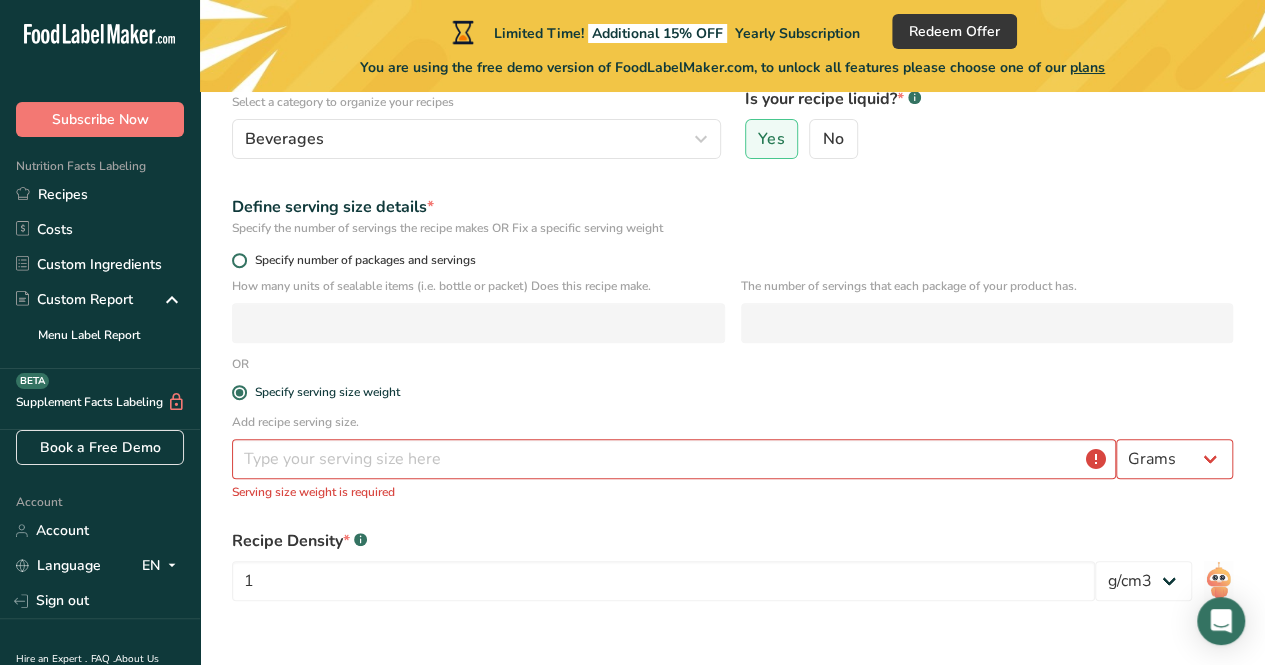 click at bounding box center (239, 260) 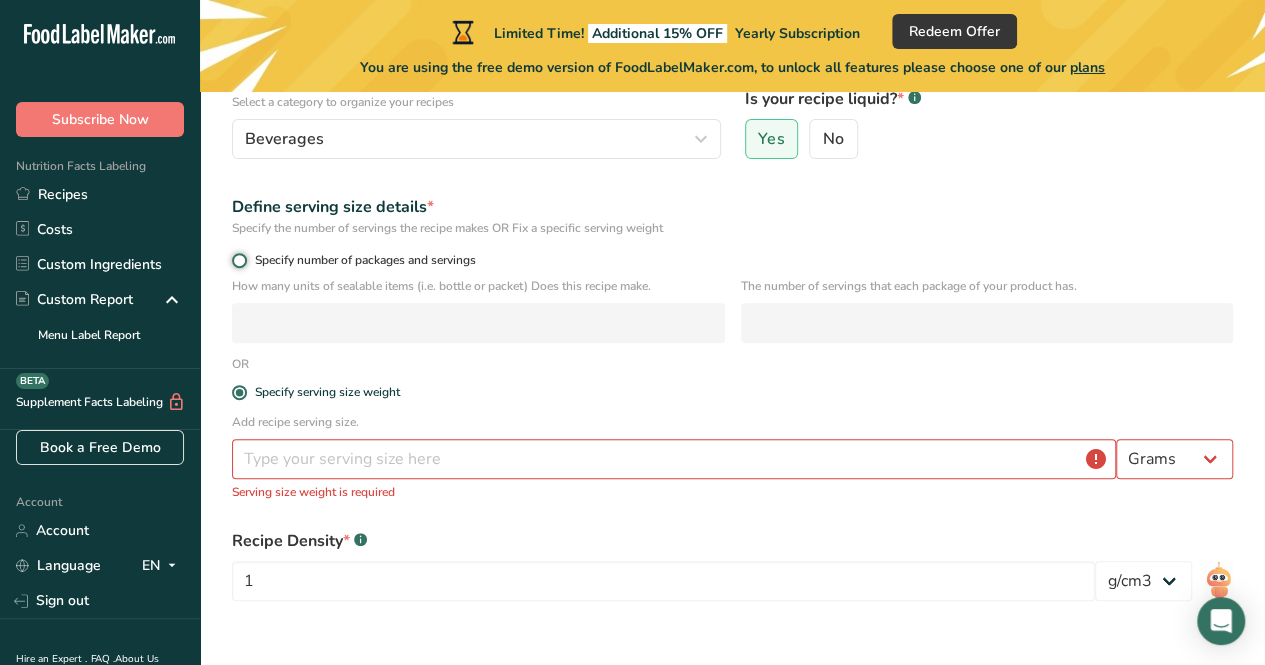 click on "Specify number of packages and servings" at bounding box center [238, 260] 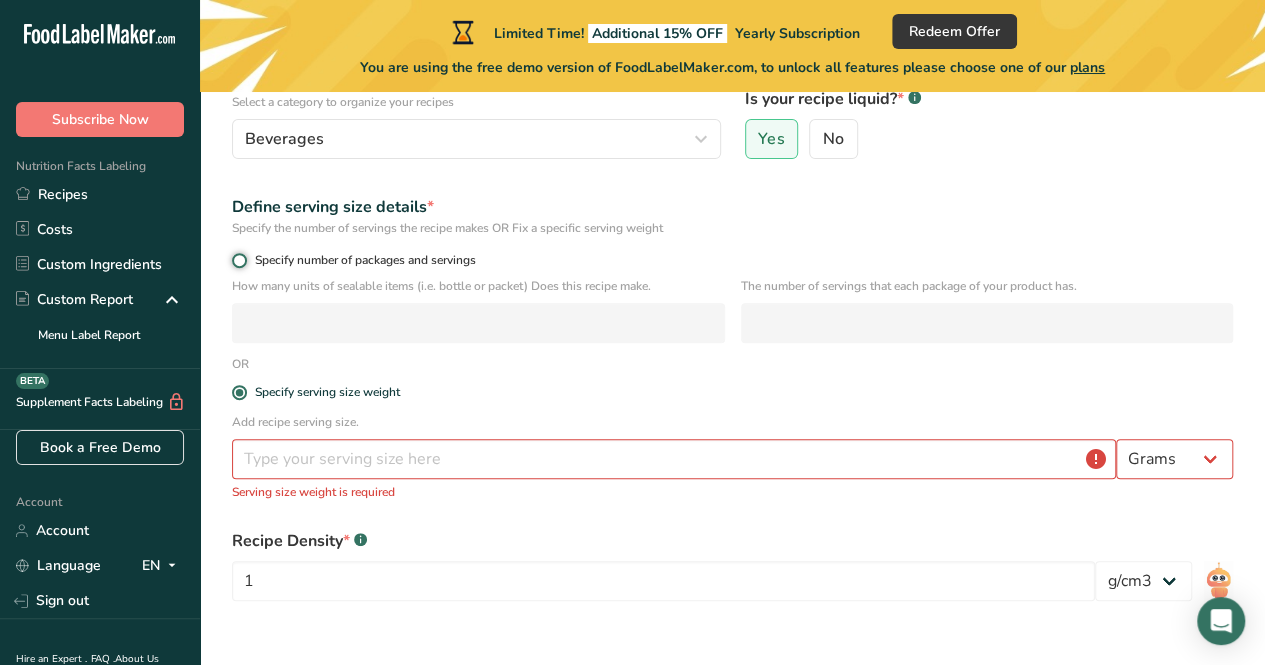 radio on "true" 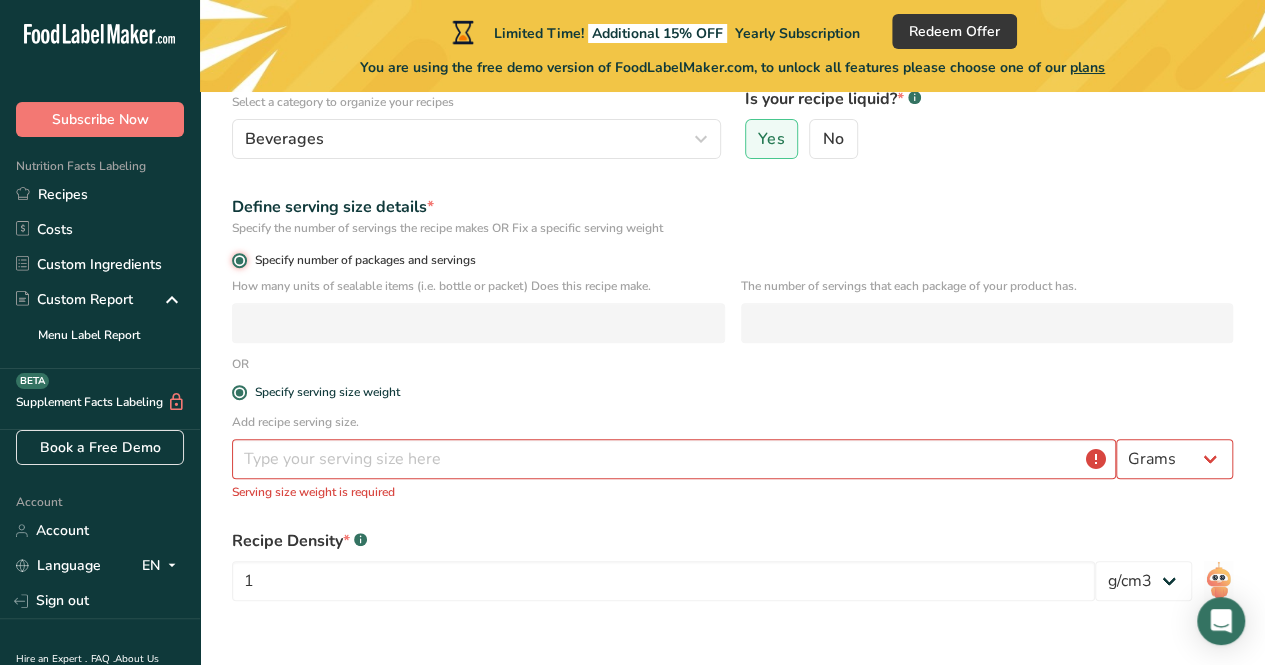 radio on "false" 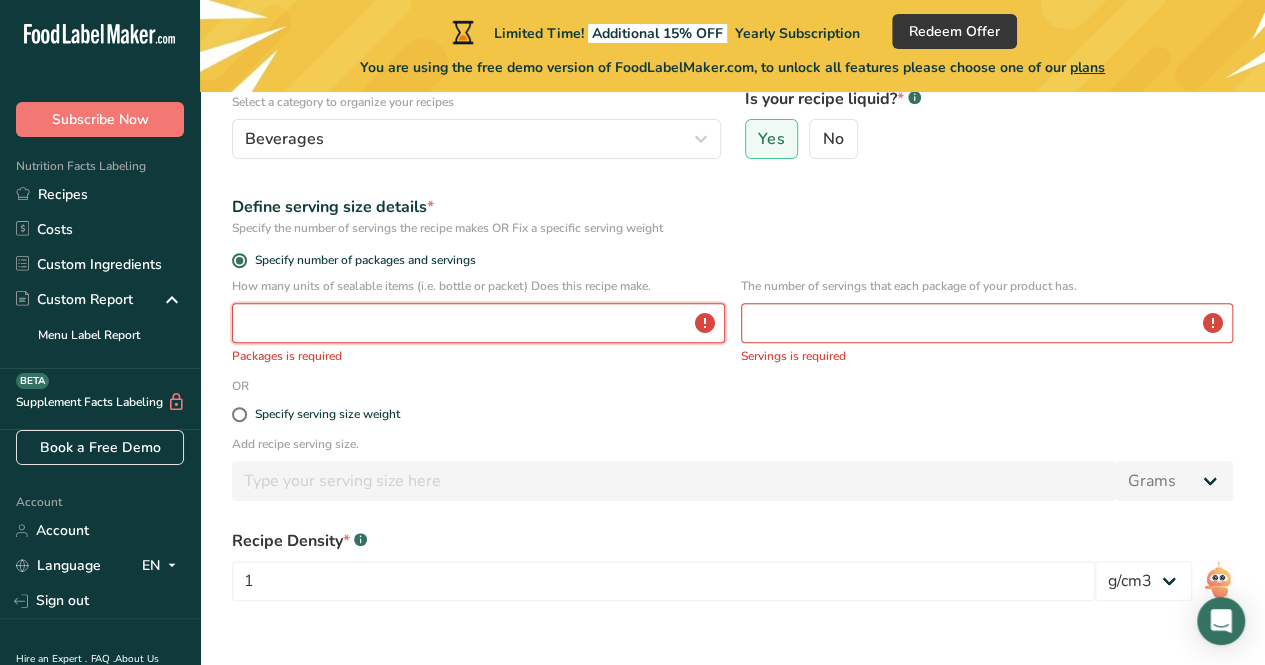 click at bounding box center (478, 323) 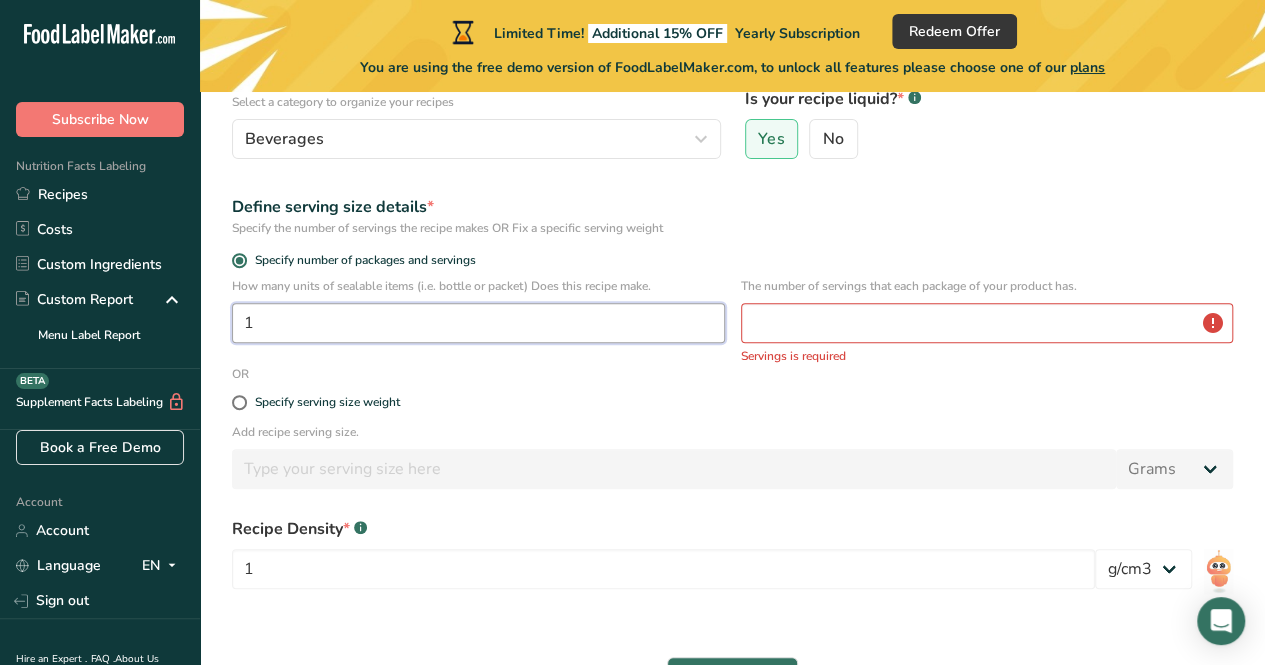 type on "1" 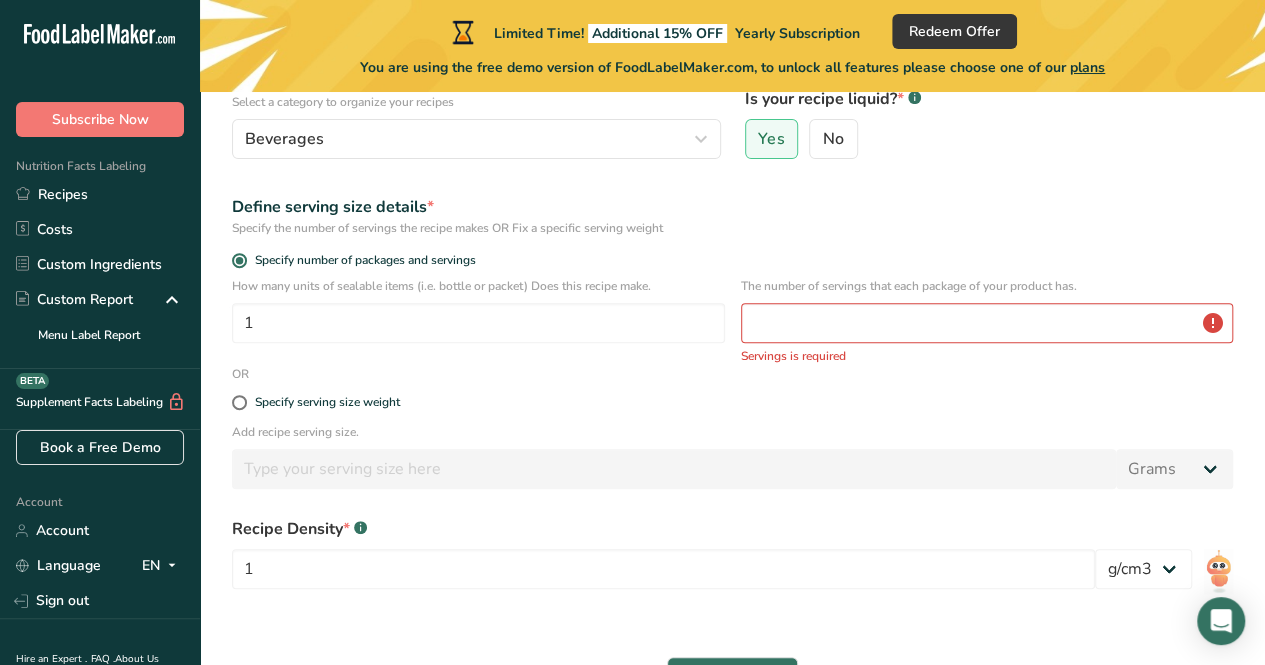 click on "The number of servings that each package of your product has.
Servings is required" at bounding box center [987, 321] 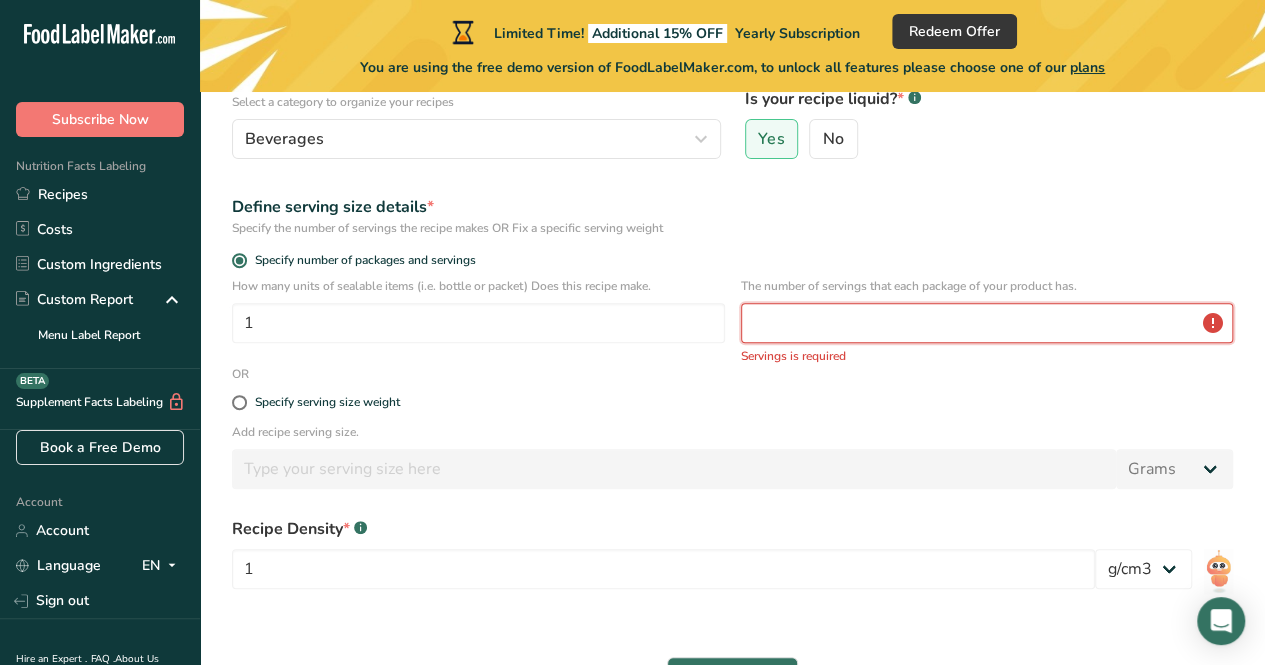 click at bounding box center (987, 323) 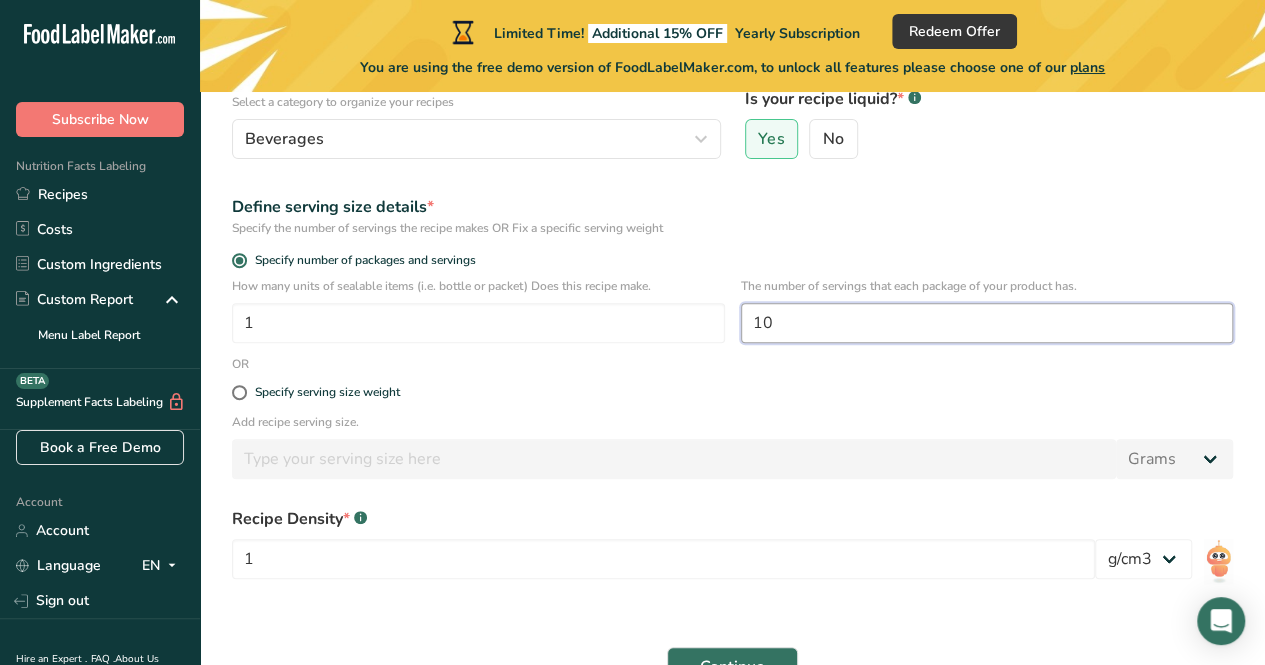 scroll, scrollTop: 403, scrollLeft: 0, axis: vertical 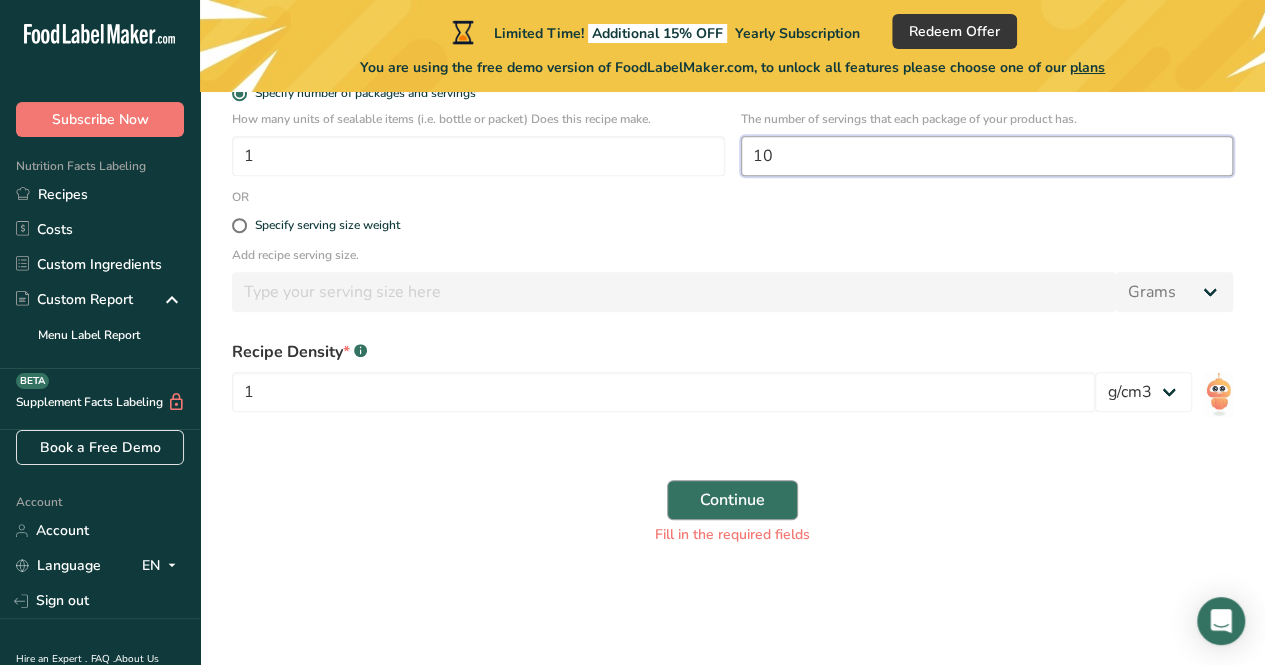 type on "10" 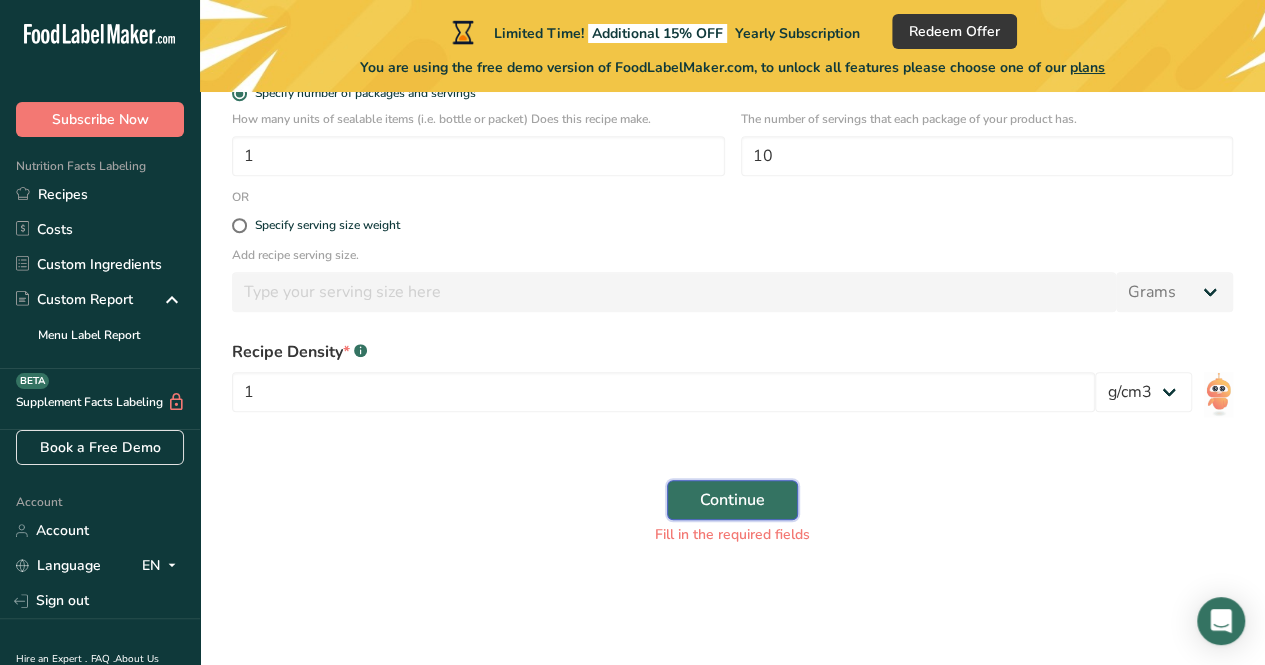 click on "Continue" at bounding box center (732, 500) 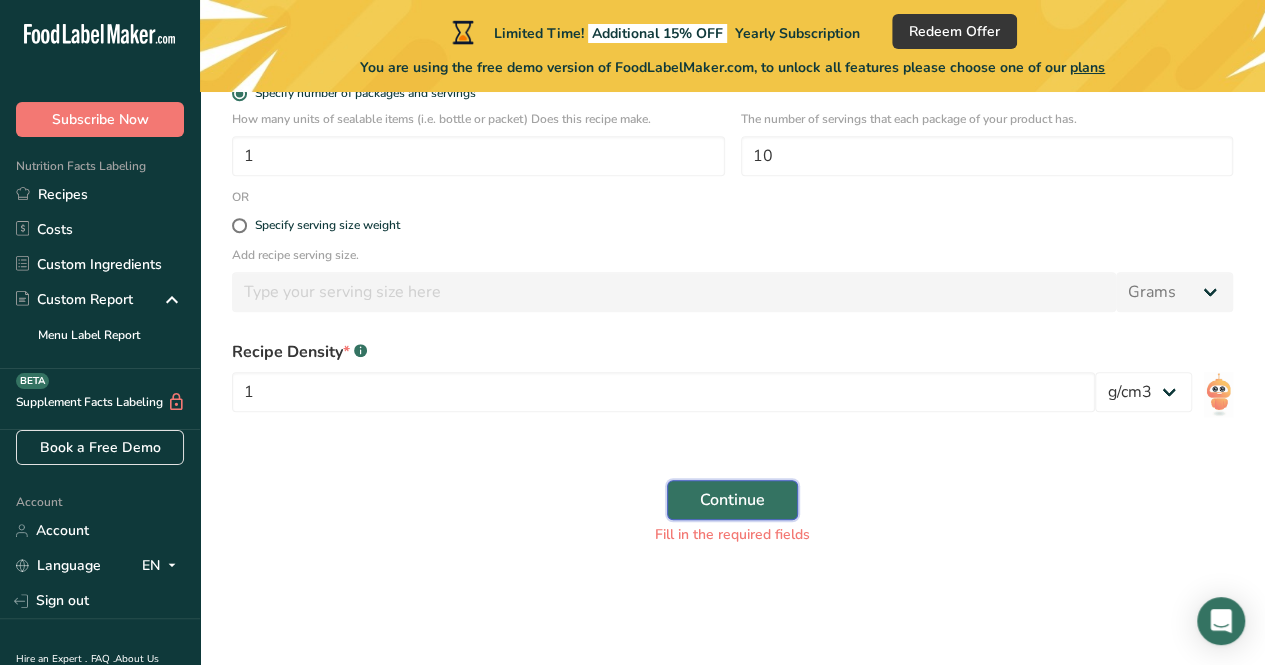 scroll, scrollTop: 378, scrollLeft: 0, axis: vertical 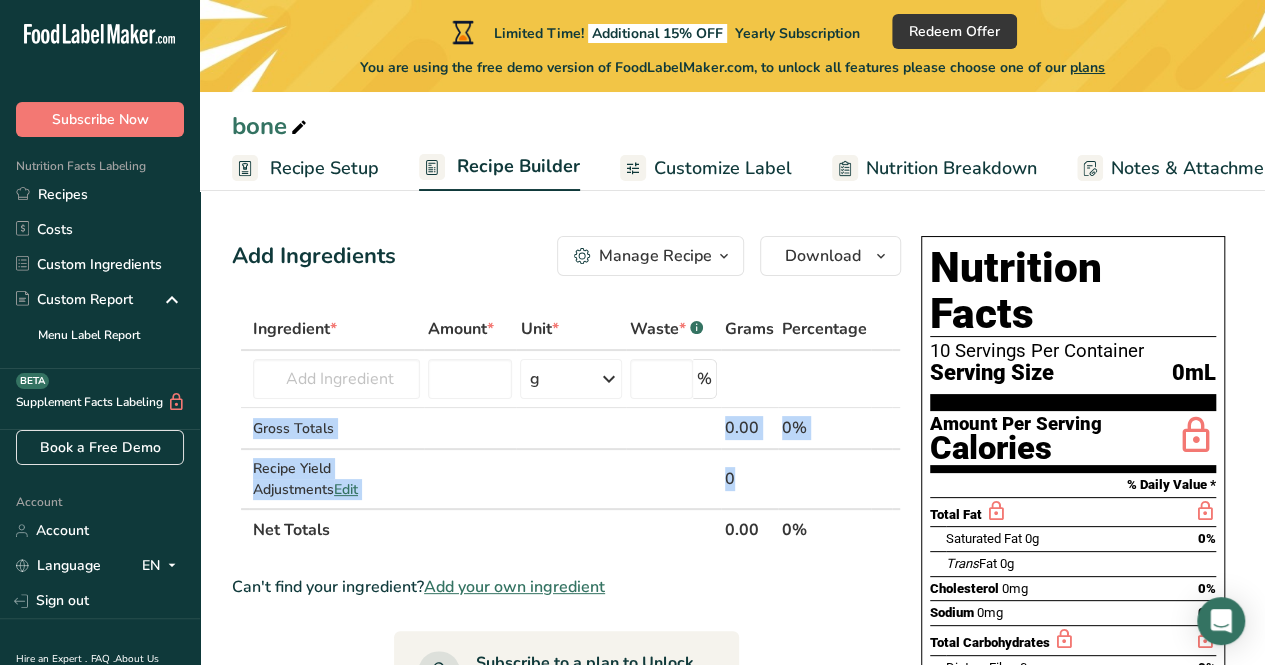 drag, startPoint x: 779, startPoint y: 497, endPoint x: 789, endPoint y: 345, distance: 152.3286 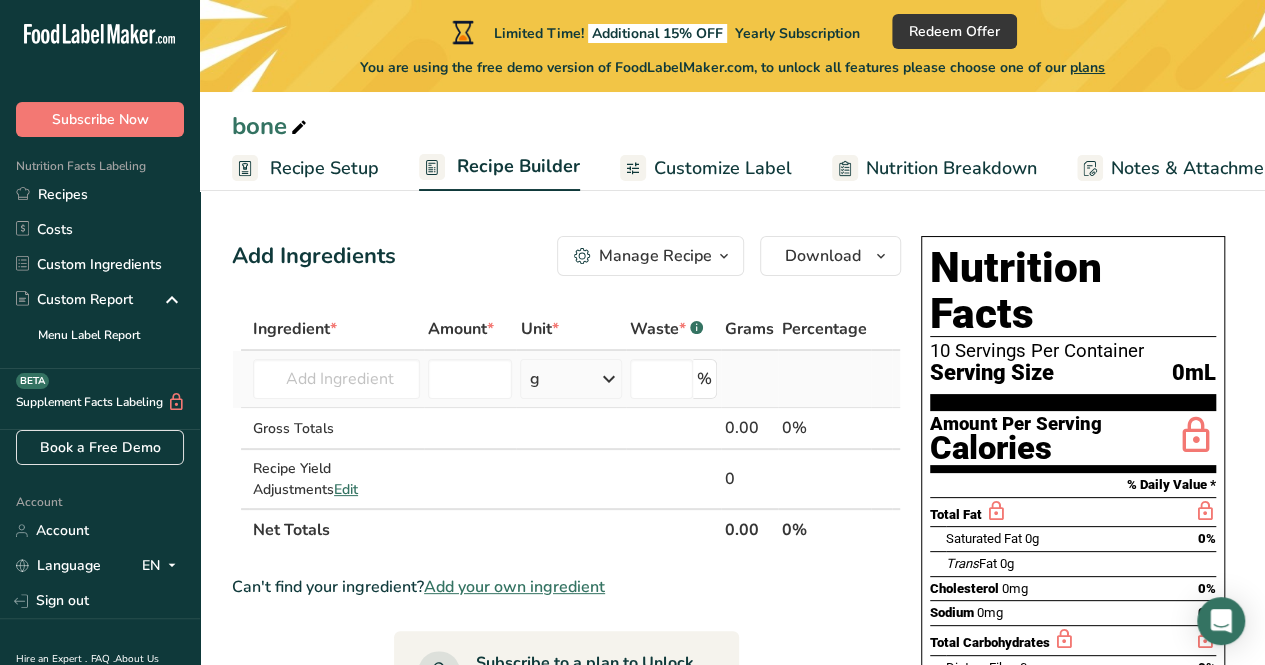 click at bounding box center (749, 379) 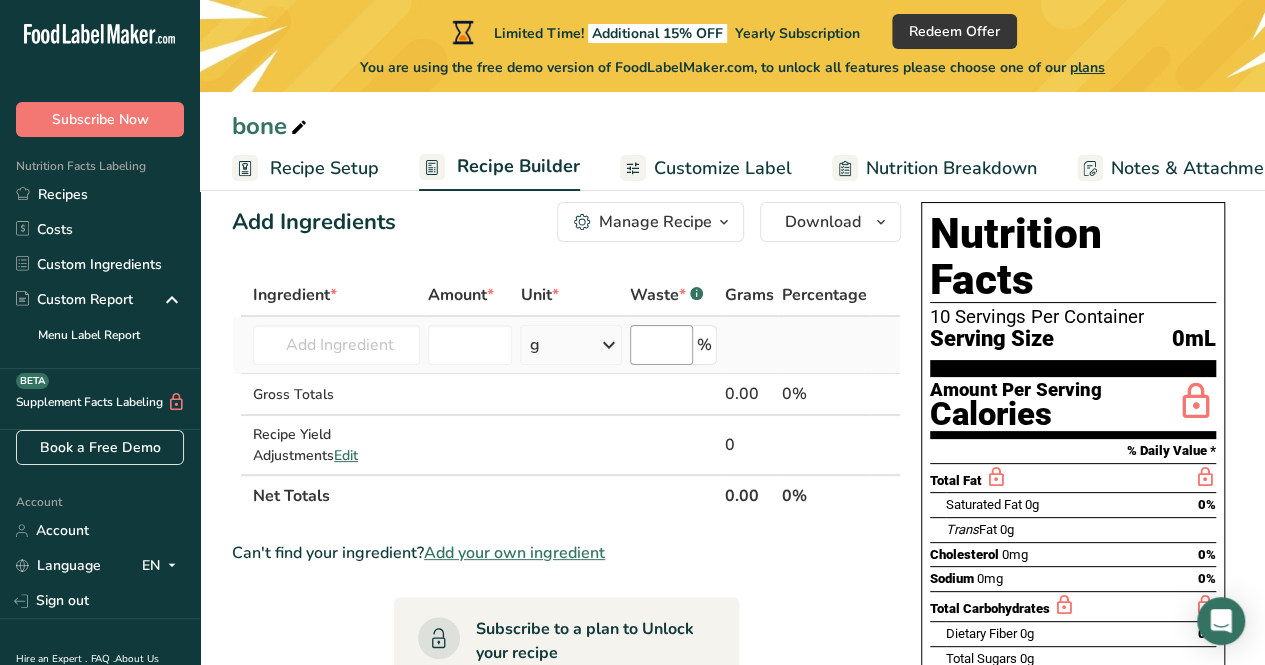 scroll, scrollTop: 0, scrollLeft: 0, axis: both 